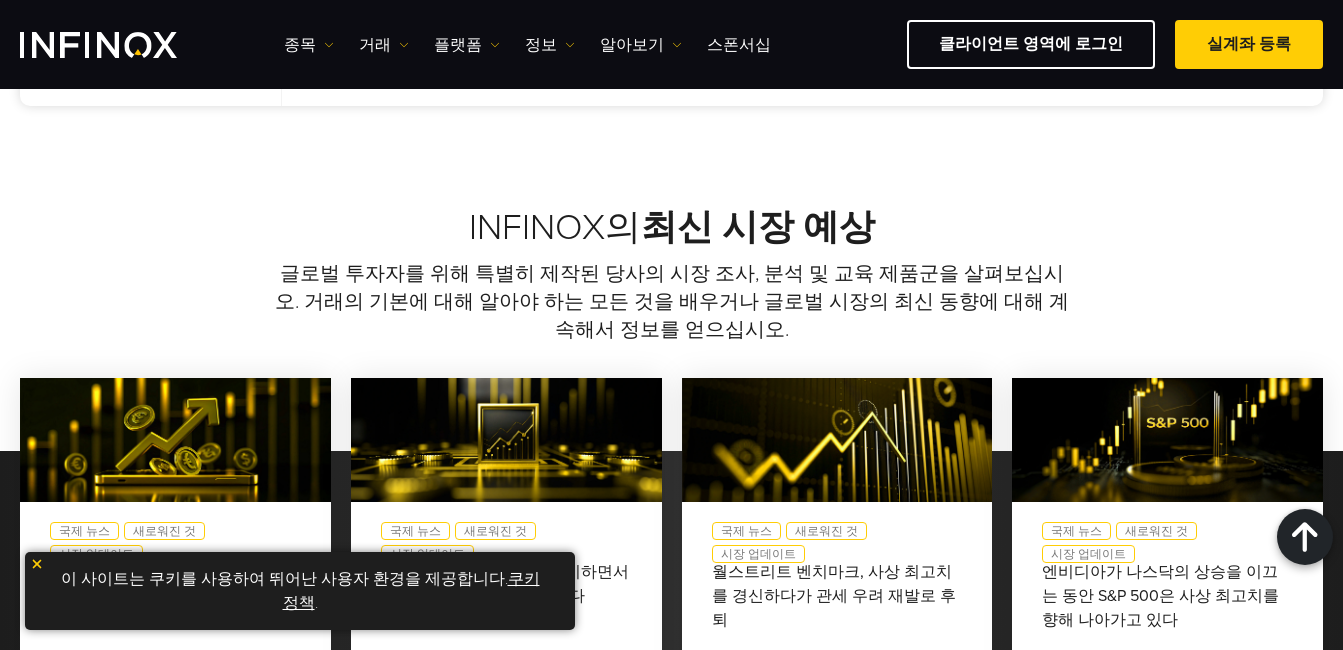 scroll, scrollTop: 0, scrollLeft: 0, axis: both 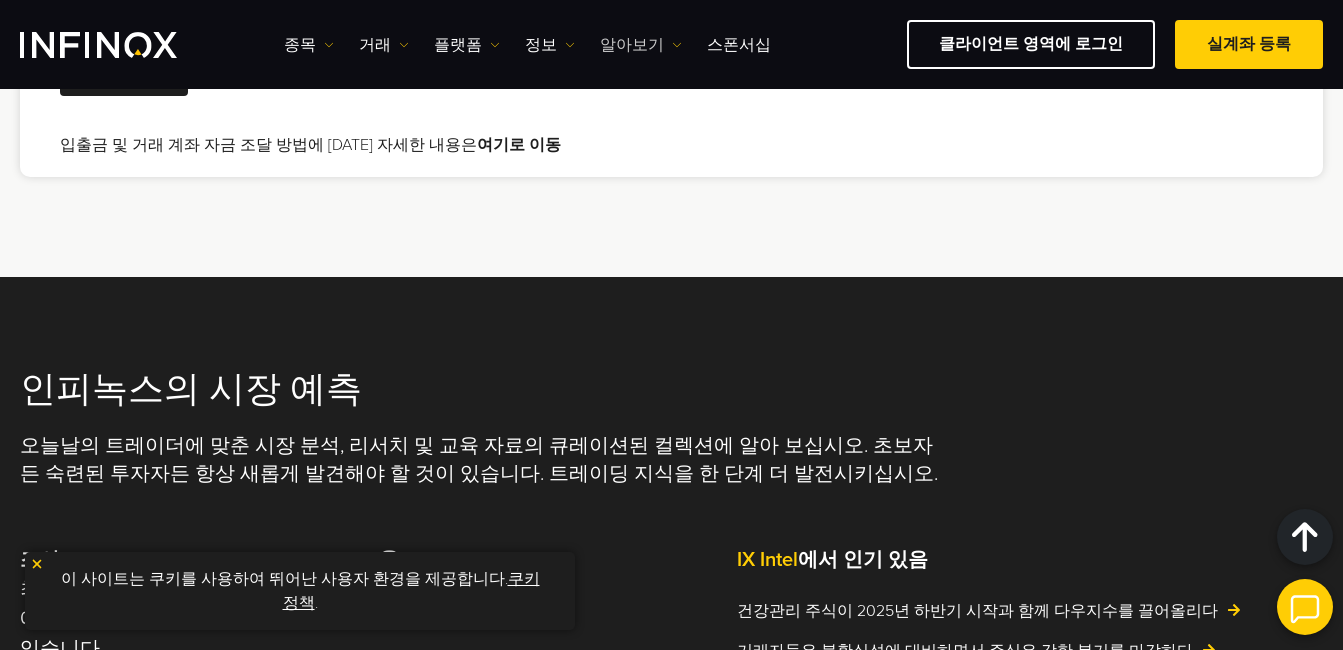 click at bounding box center (677, 45) 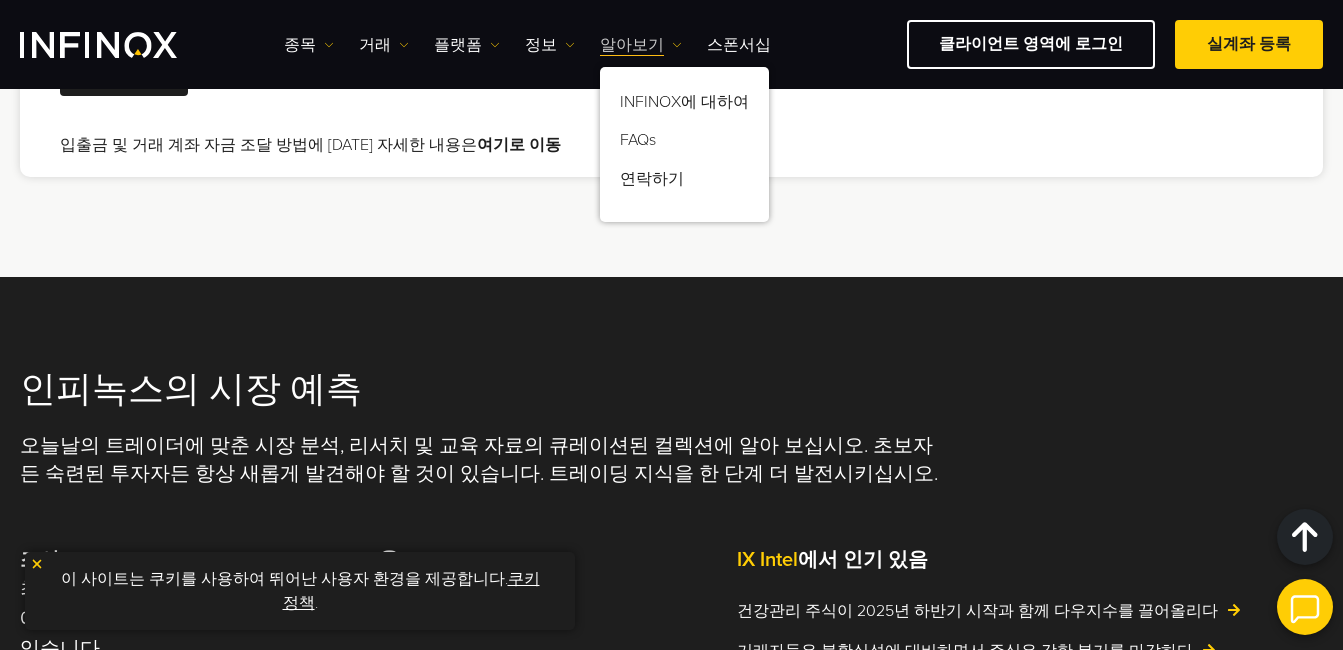 scroll, scrollTop: 0, scrollLeft: 0, axis: both 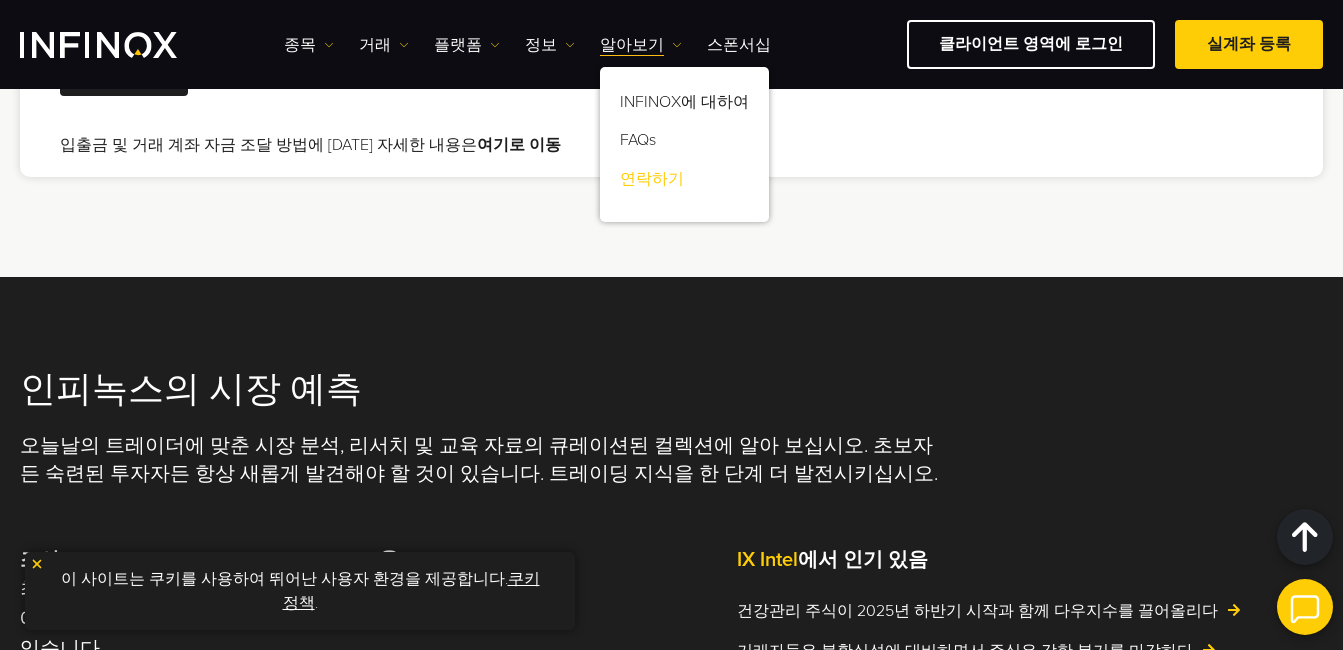 click on "연락하기" at bounding box center (684, 183) 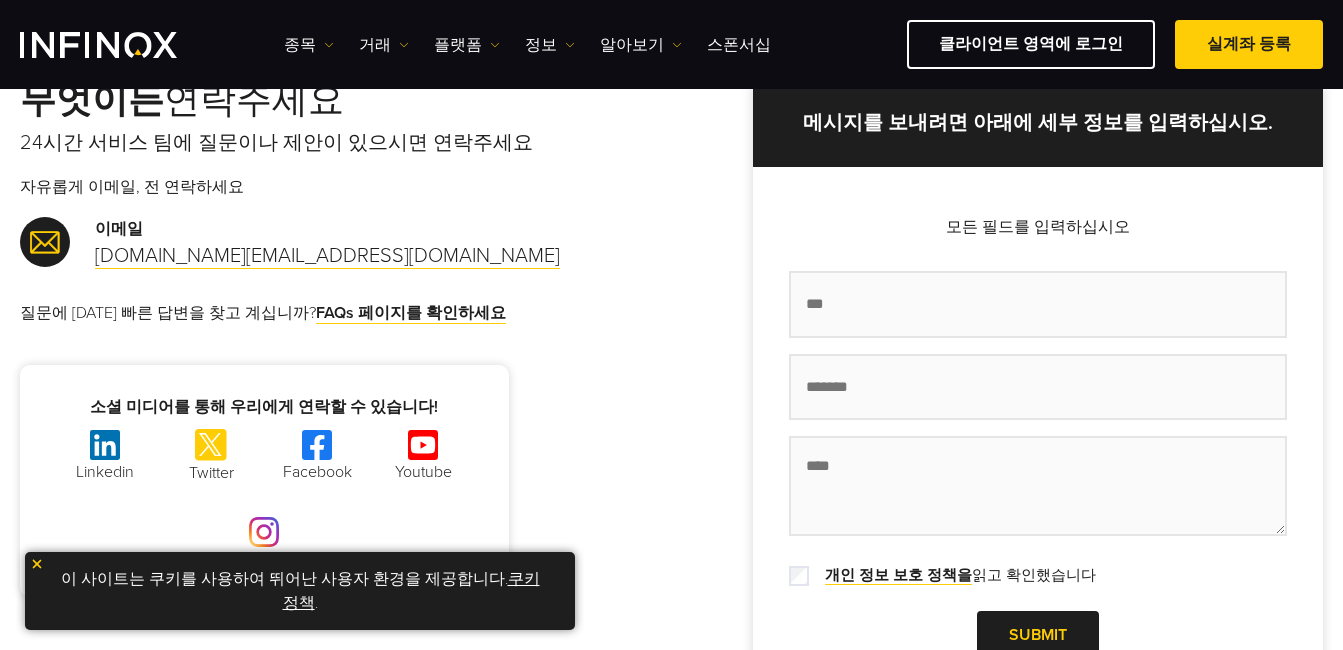 scroll, scrollTop: 100, scrollLeft: 0, axis: vertical 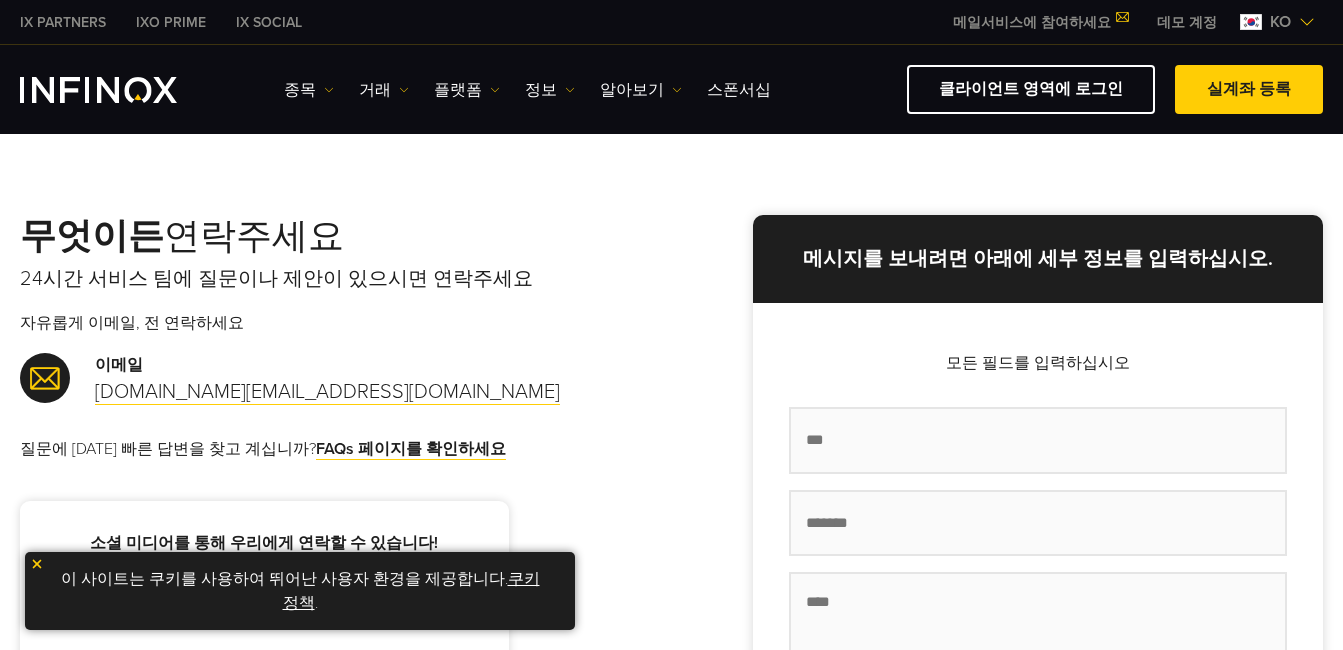 click on "질문에 대한 빠른 답변을 찾고 계십니까?  FAQs 페이지를 확인하세요" at bounding box center [346, 449] 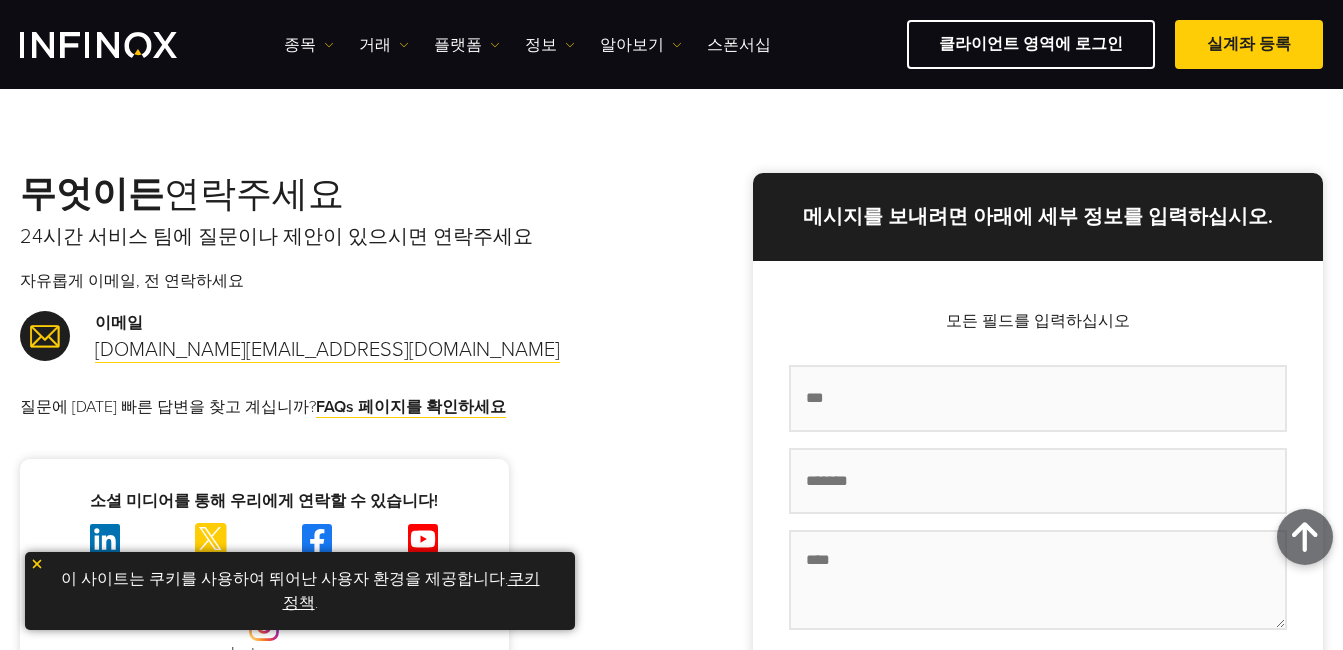 scroll, scrollTop: 0, scrollLeft: 0, axis: both 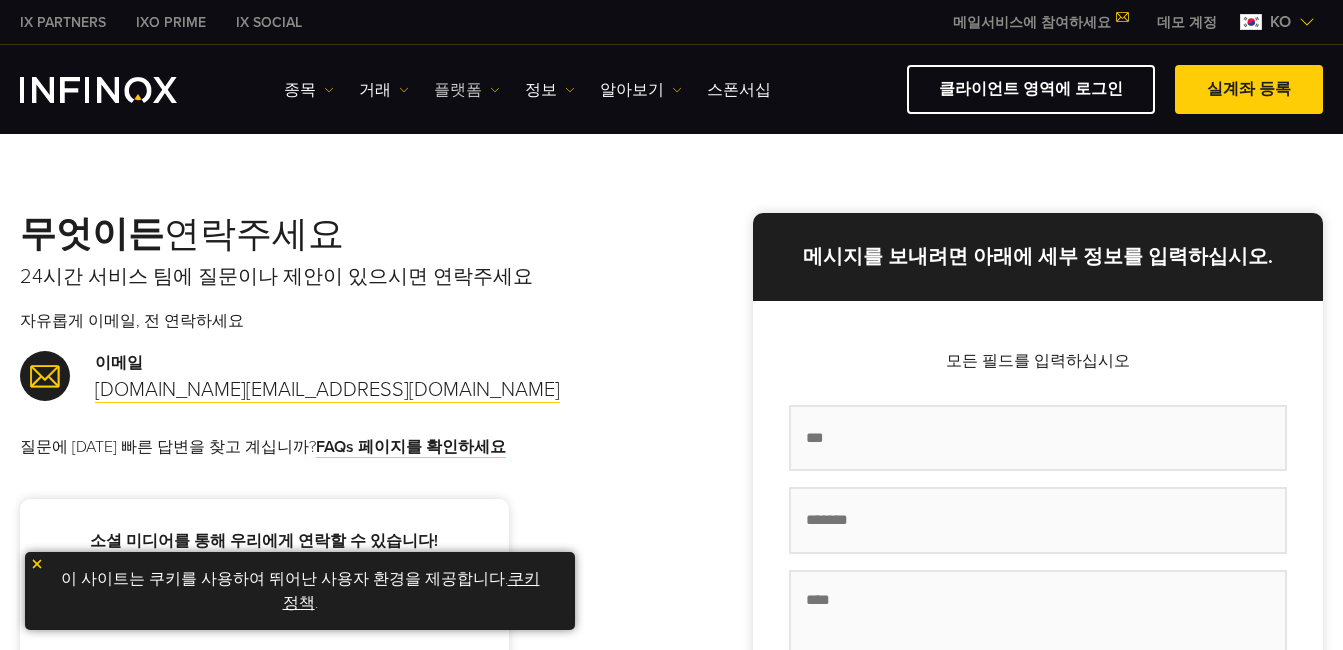 click at bounding box center (495, 90) 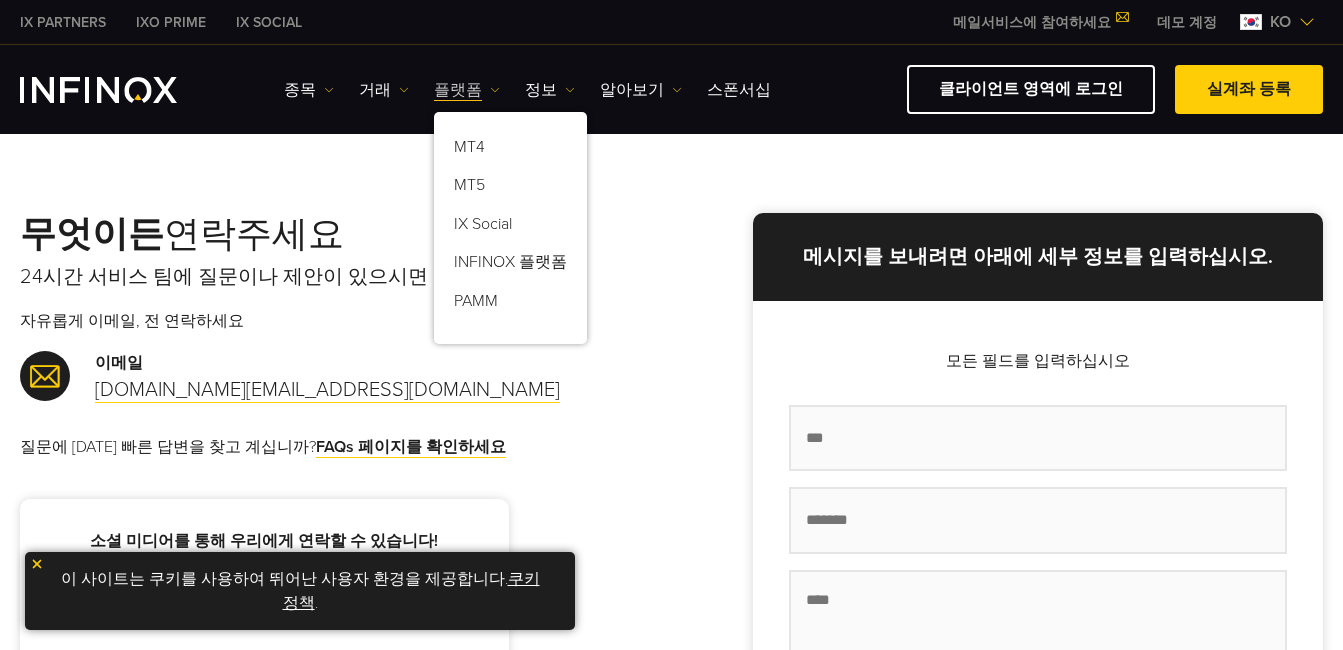 scroll, scrollTop: 0, scrollLeft: 0, axis: both 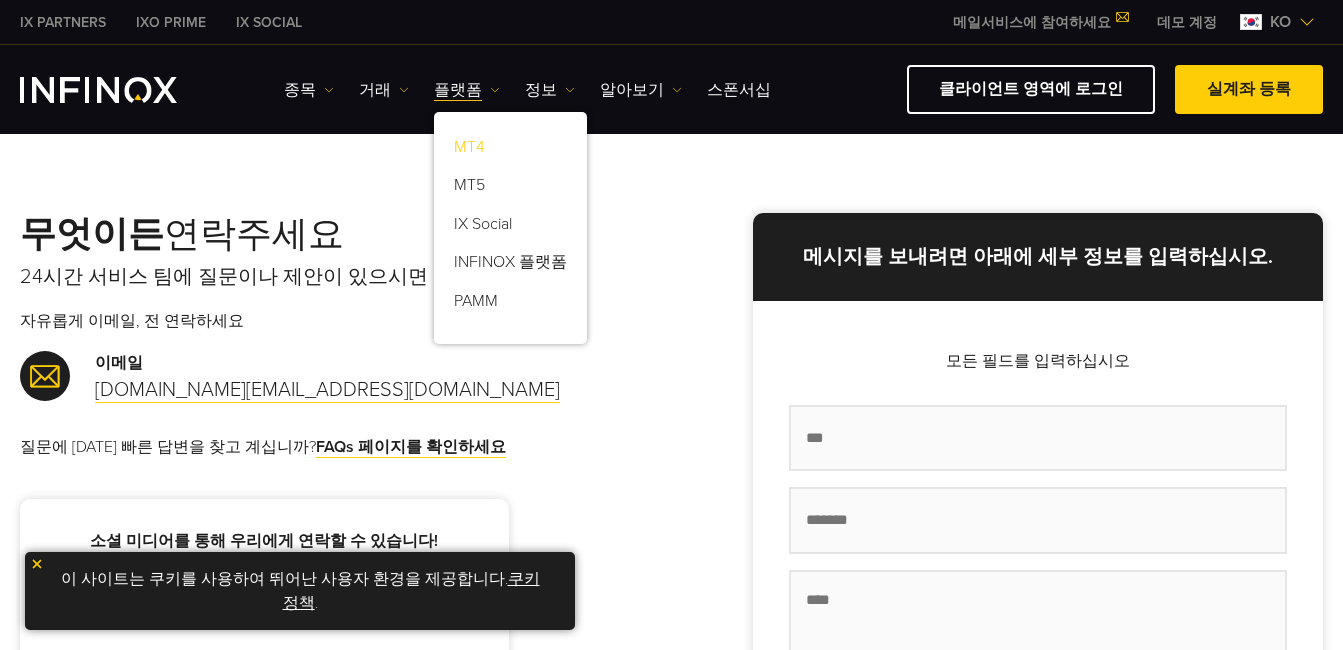 click on "MT4" at bounding box center (510, 151) 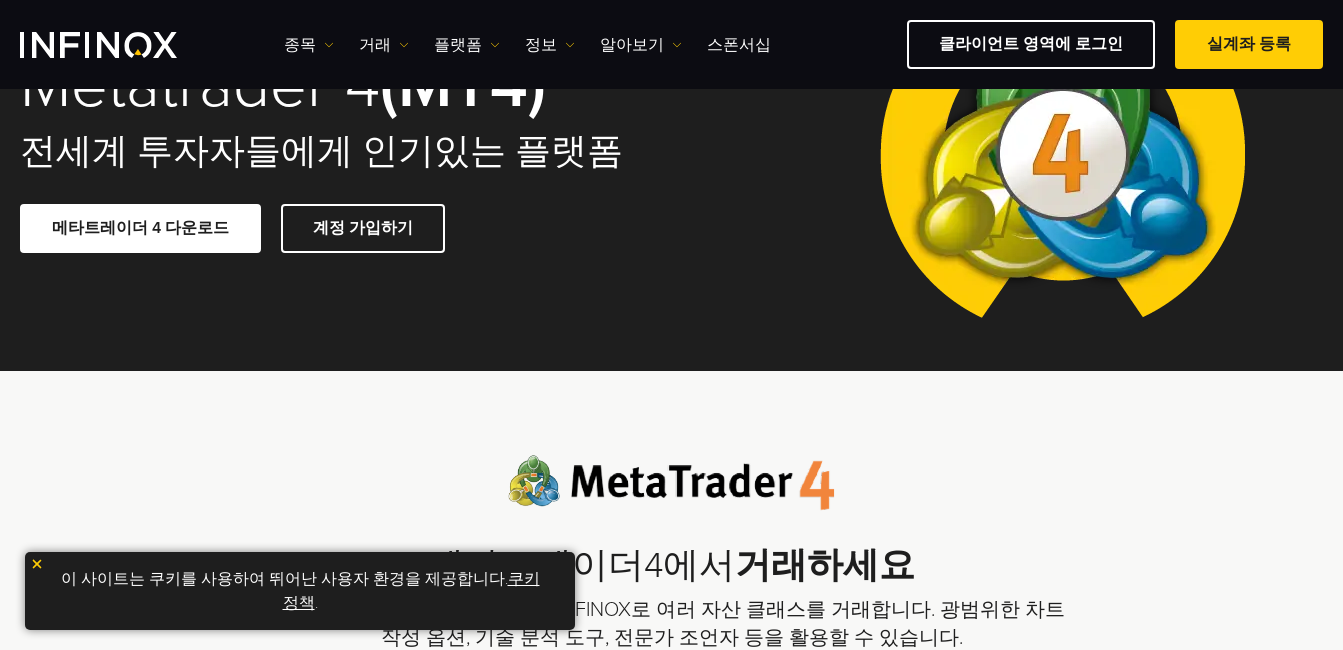 scroll, scrollTop: 200, scrollLeft: 0, axis: vertical 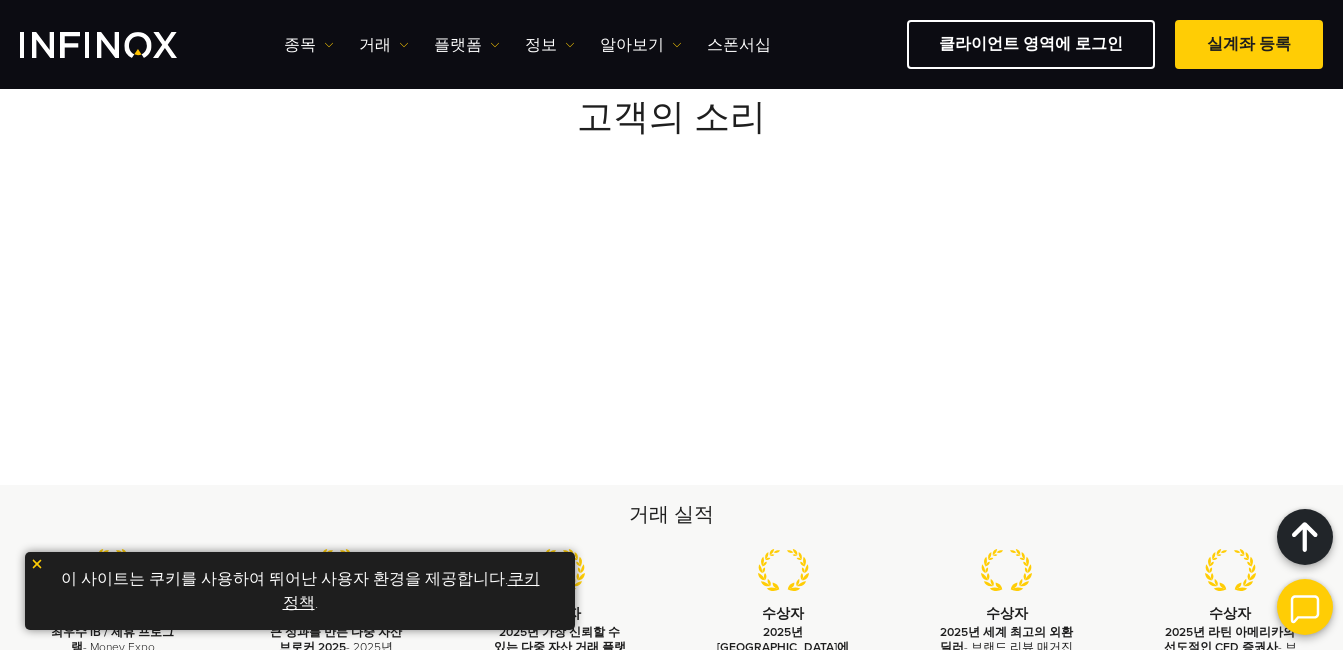 click on "연락하기" at bounding box center [765, -1932] 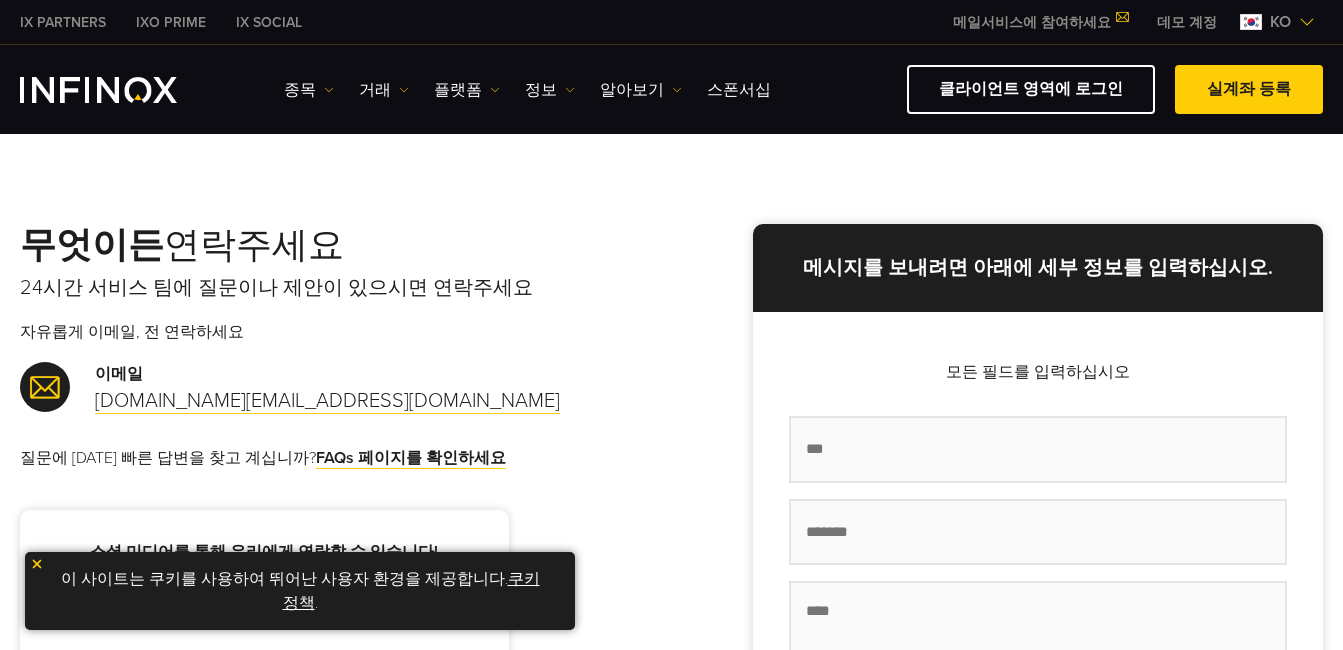 scroll, scrollTop: 0, scrollLeft: 0, axis: both 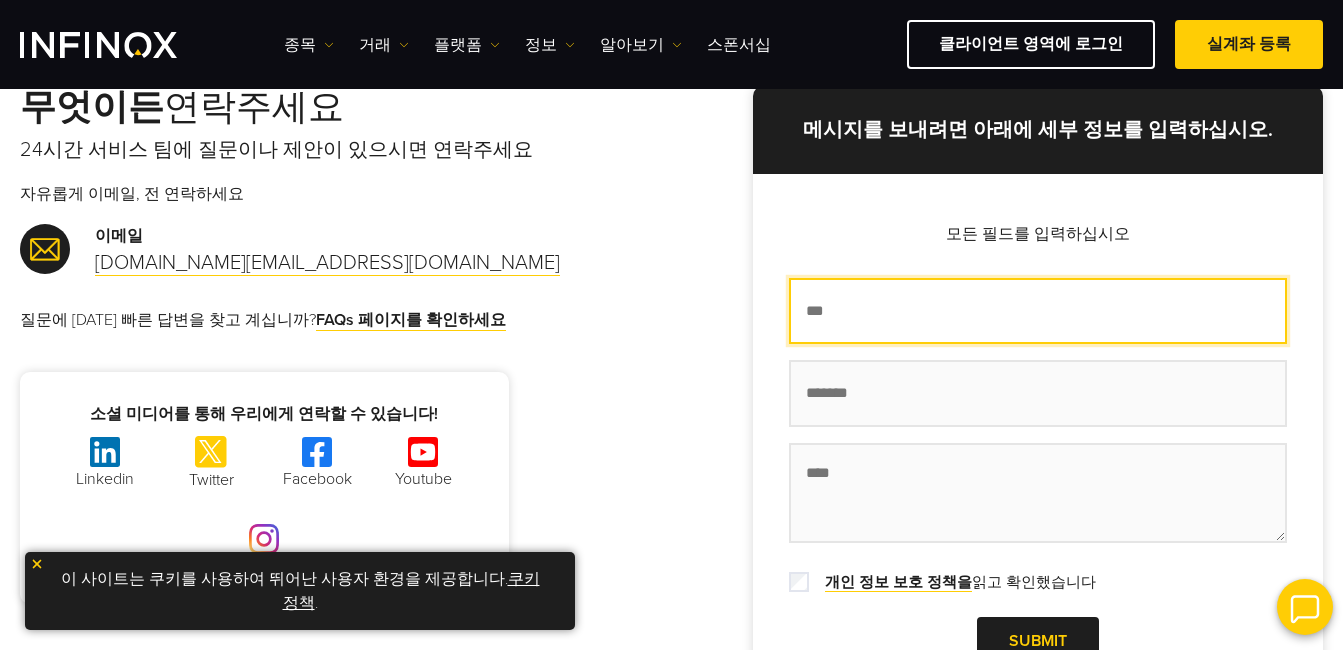 click on "이름 *" at bounding box center (1038, 311) 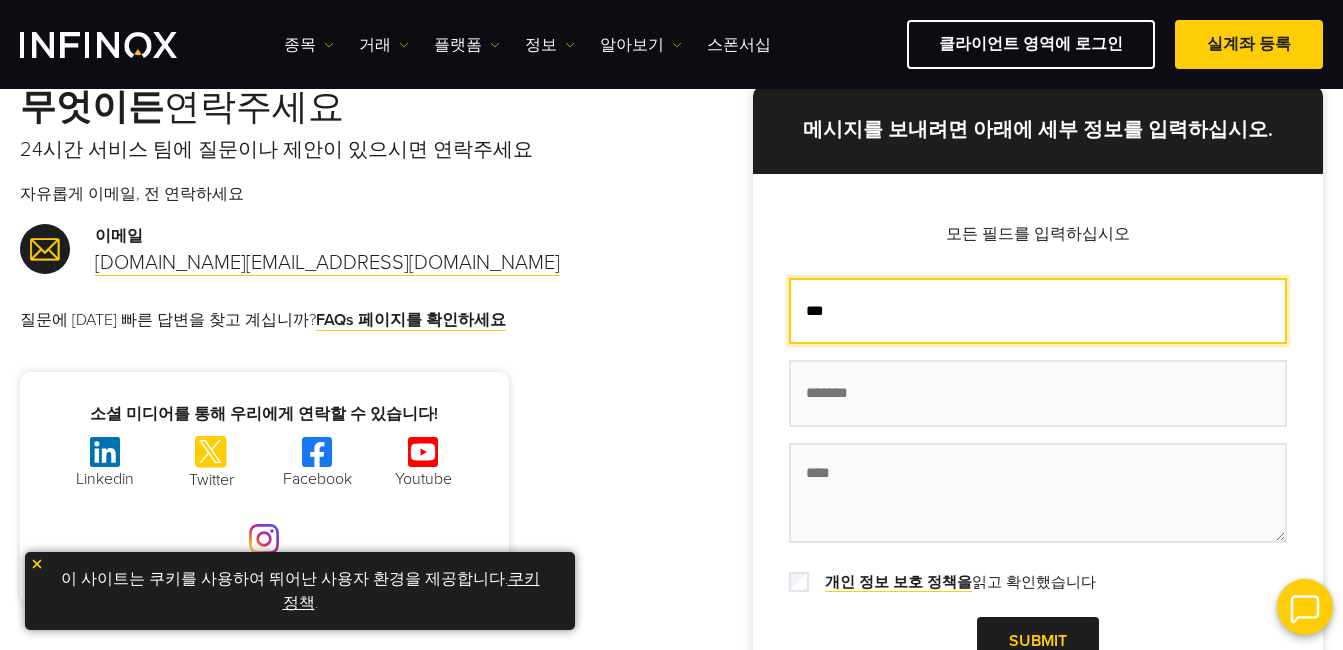type on "***" 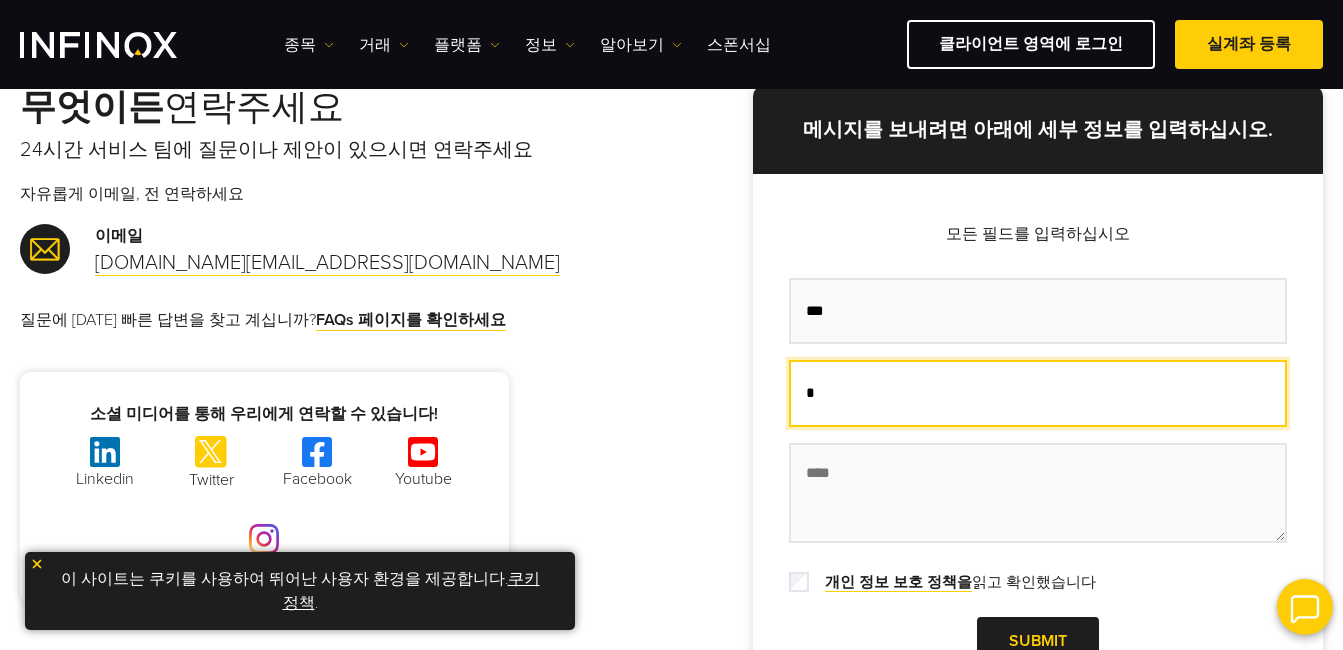 type on "*" 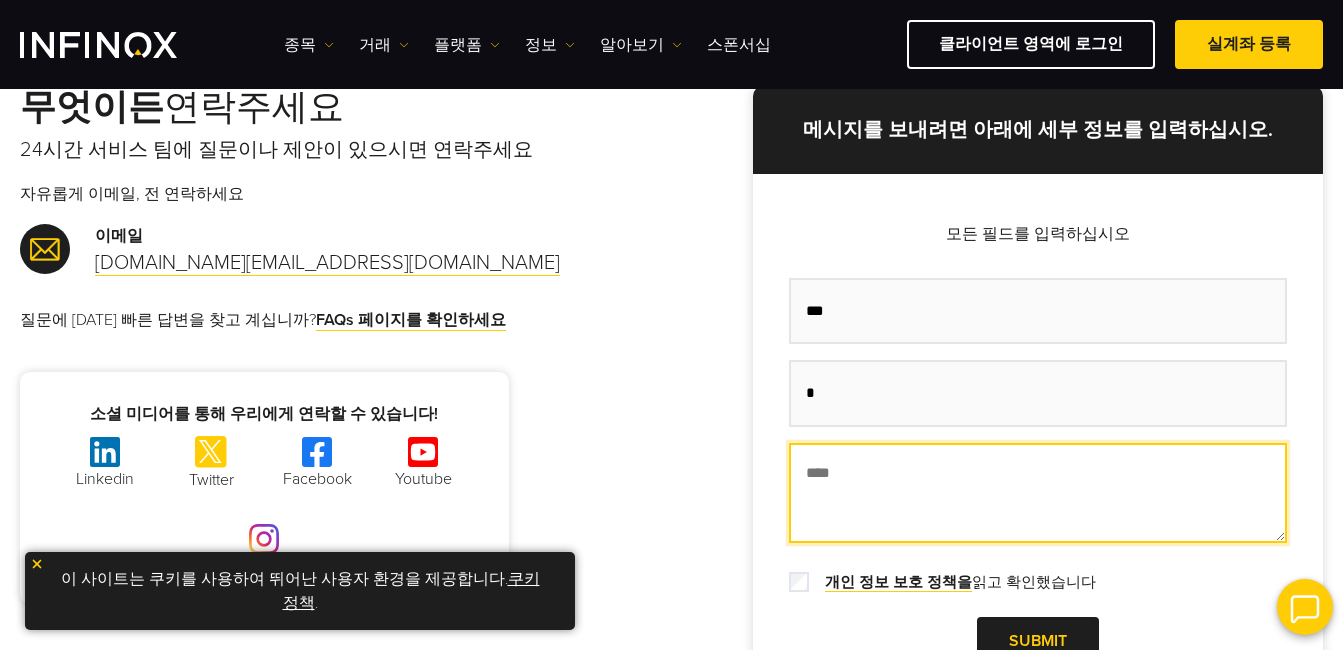 click on "메시지 *" at bounding box center [1038, 493] 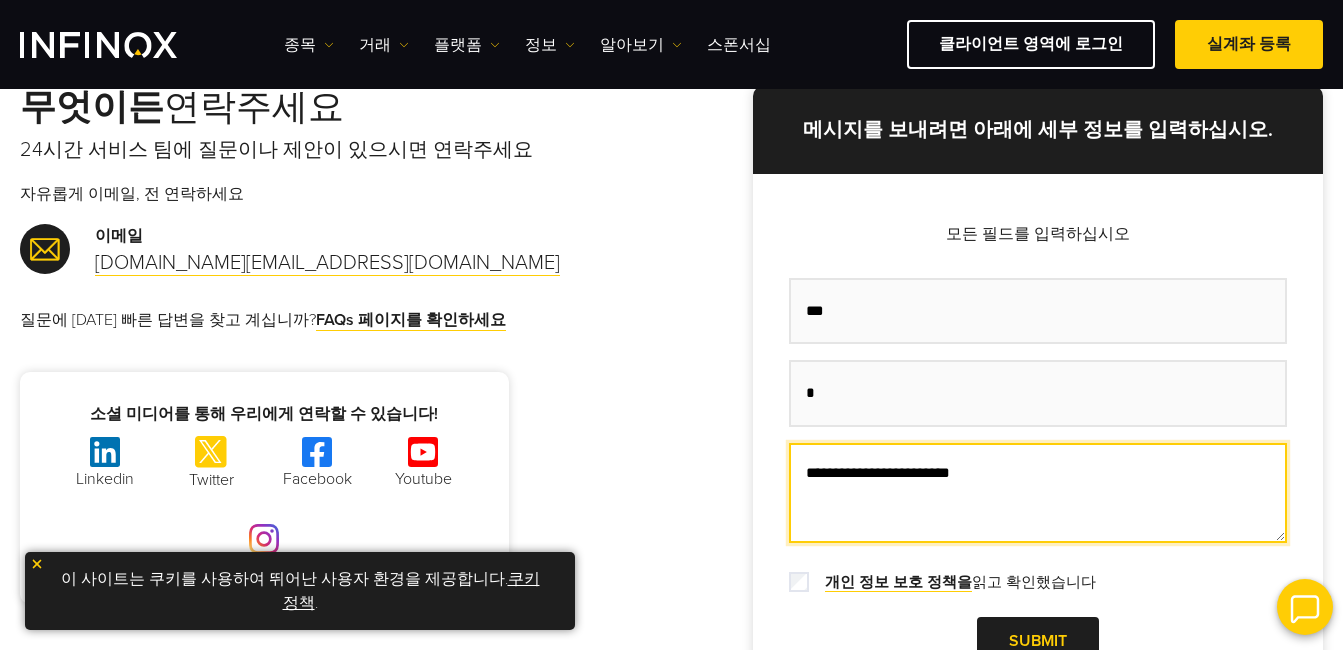 type on "**********" 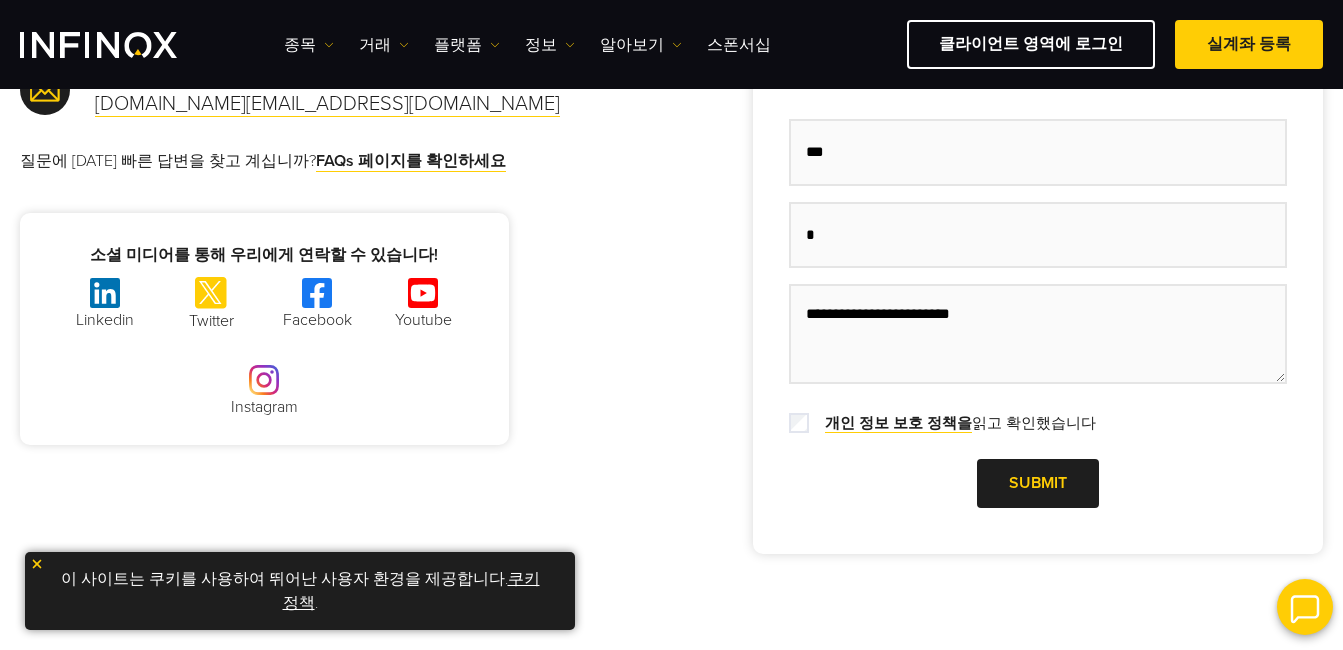 scroll, scrollTop: 300, scrollLeft: 0, axis: vertical 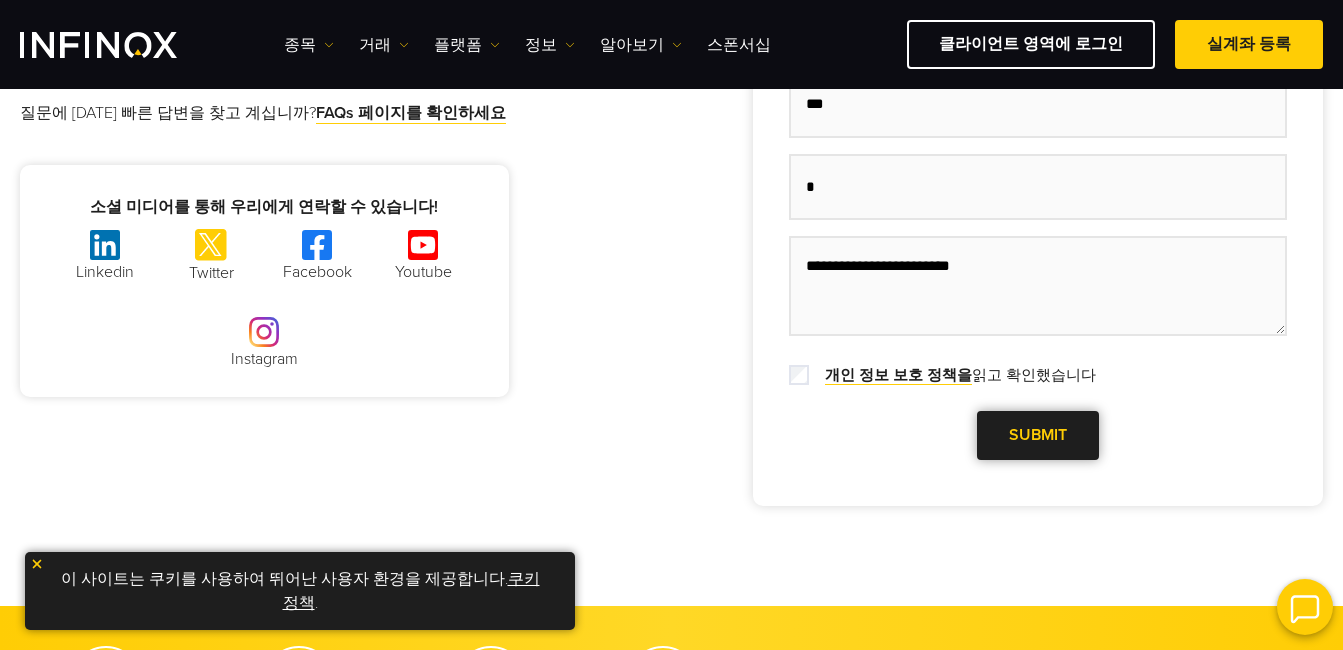 click at bounding box center [1038, 435] 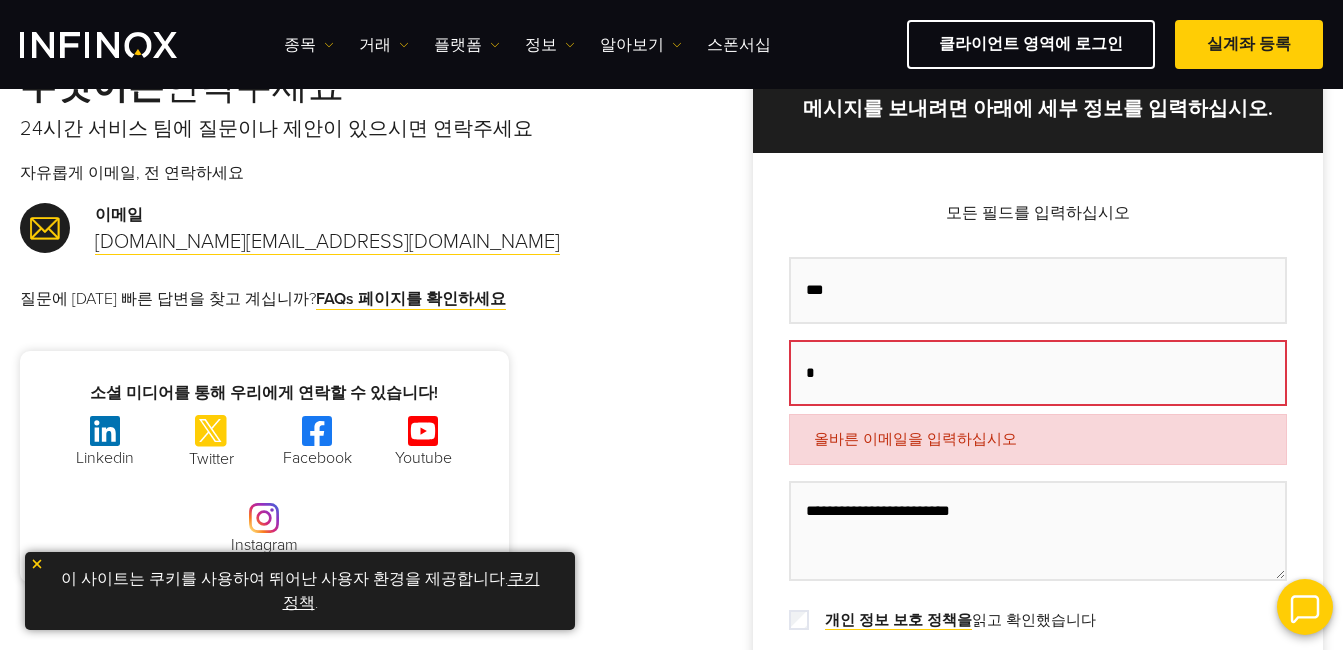 scroll, scrollTop: 100, scrollLeft: 0, axis: vertical 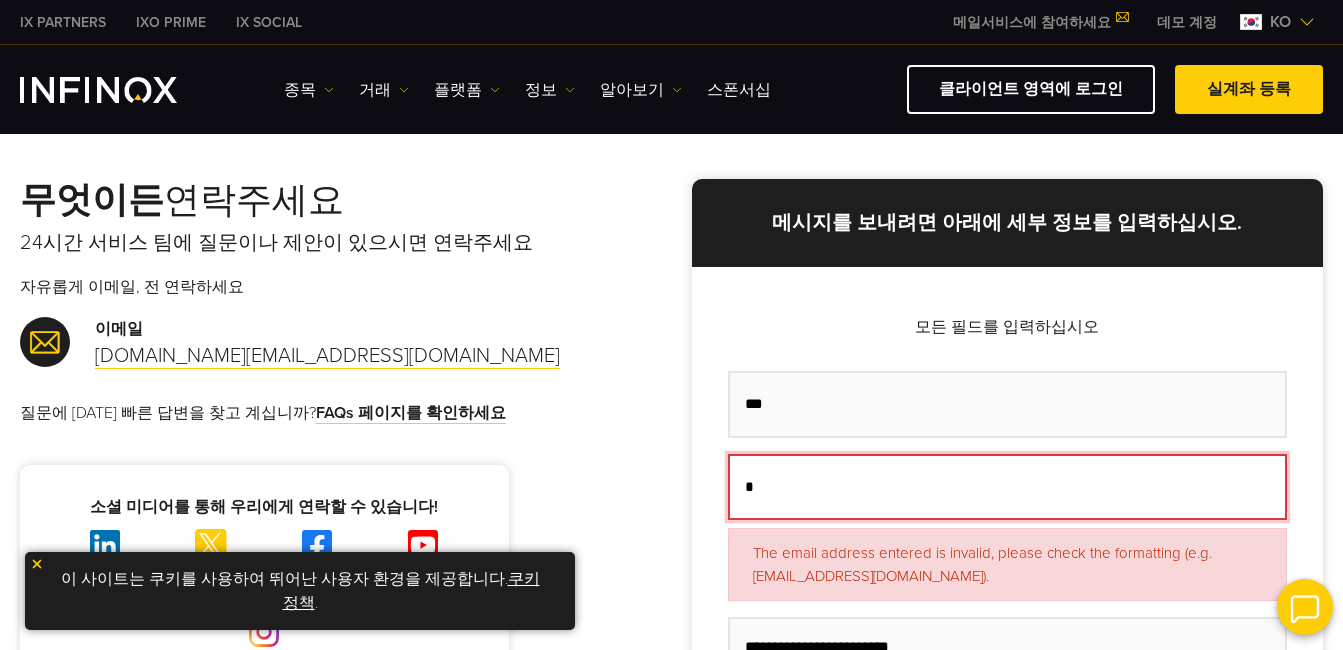 click on "*" at bounding box center [1008, 487] 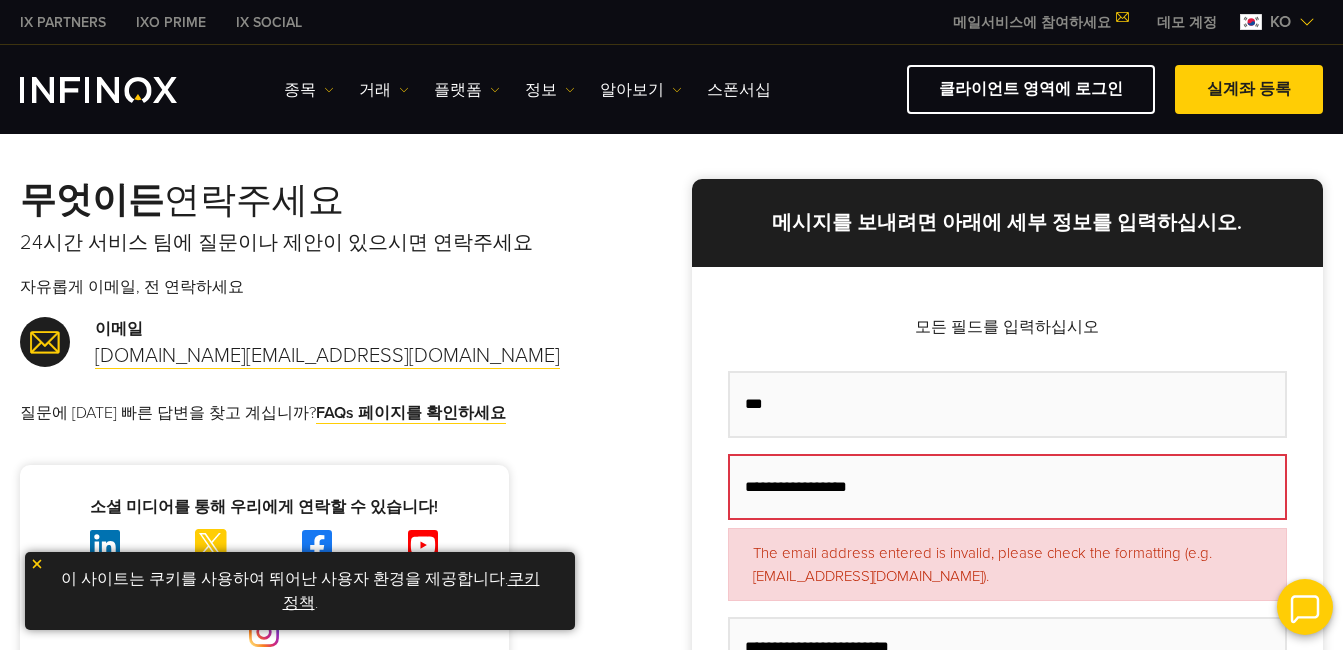 click on "**********" at bounding box center (1008, 563) 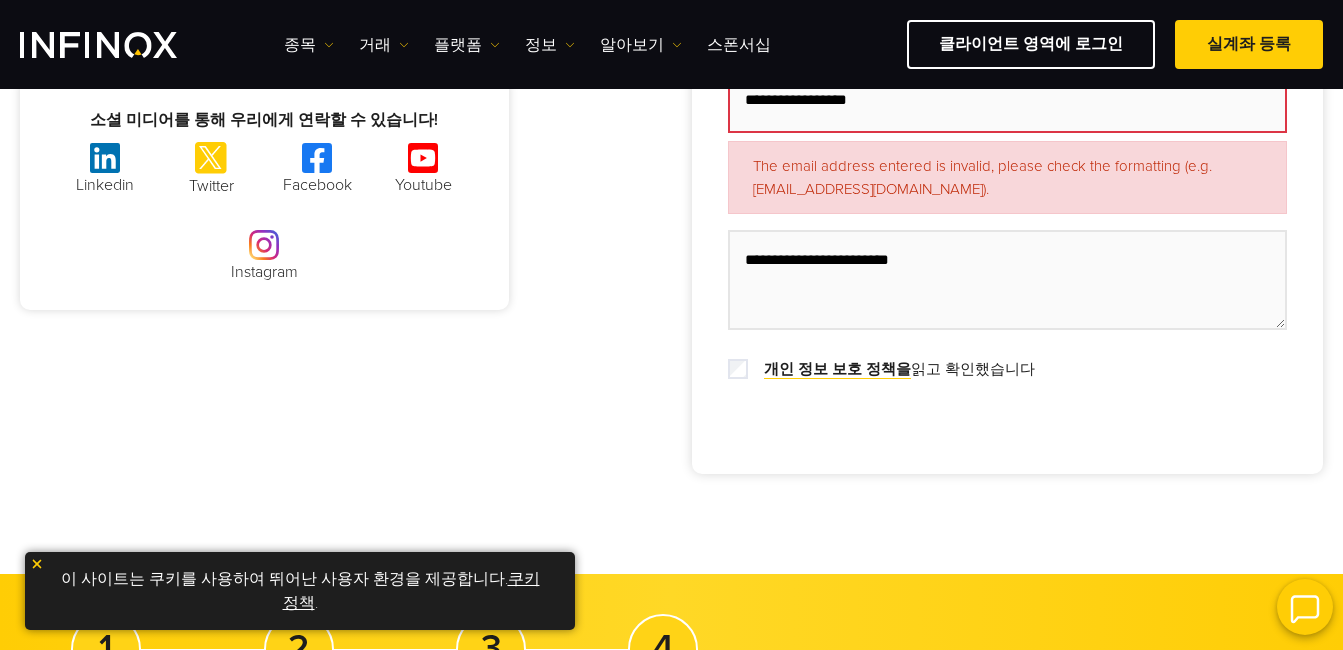 scroll, scrollTop: 200, scrollLeft: 0, axis: vertical 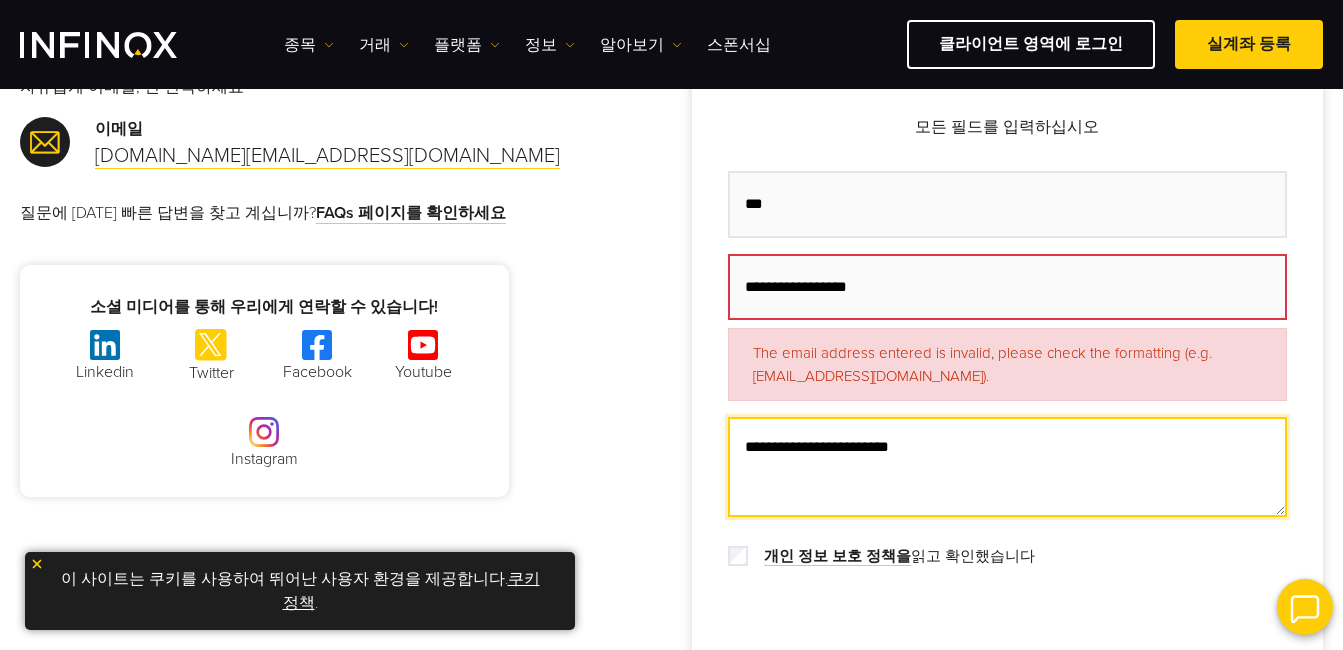 click on "**********" at bounding box center (1008, 467) 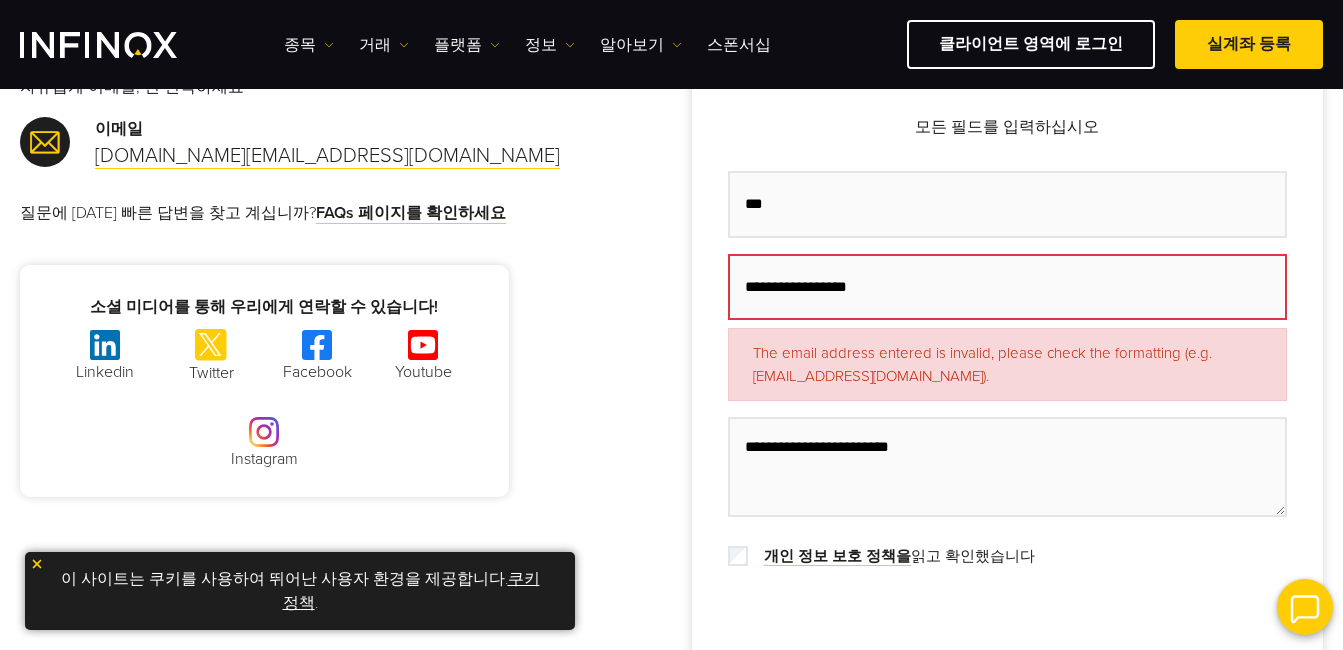 click on "개인 정보 보호 정책을 읽고 확인했습니다" at bounding box center [893, 556] 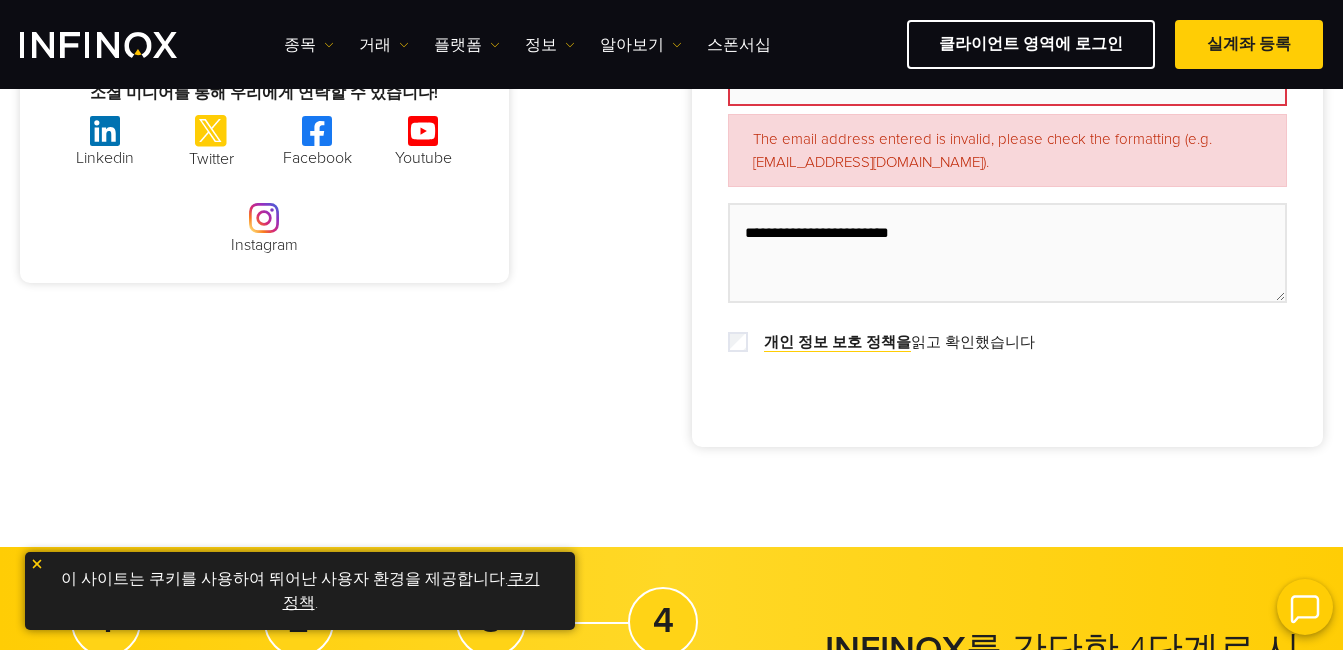scroll, scrollTop: 300, scrollLeft: 0, axis: vertical 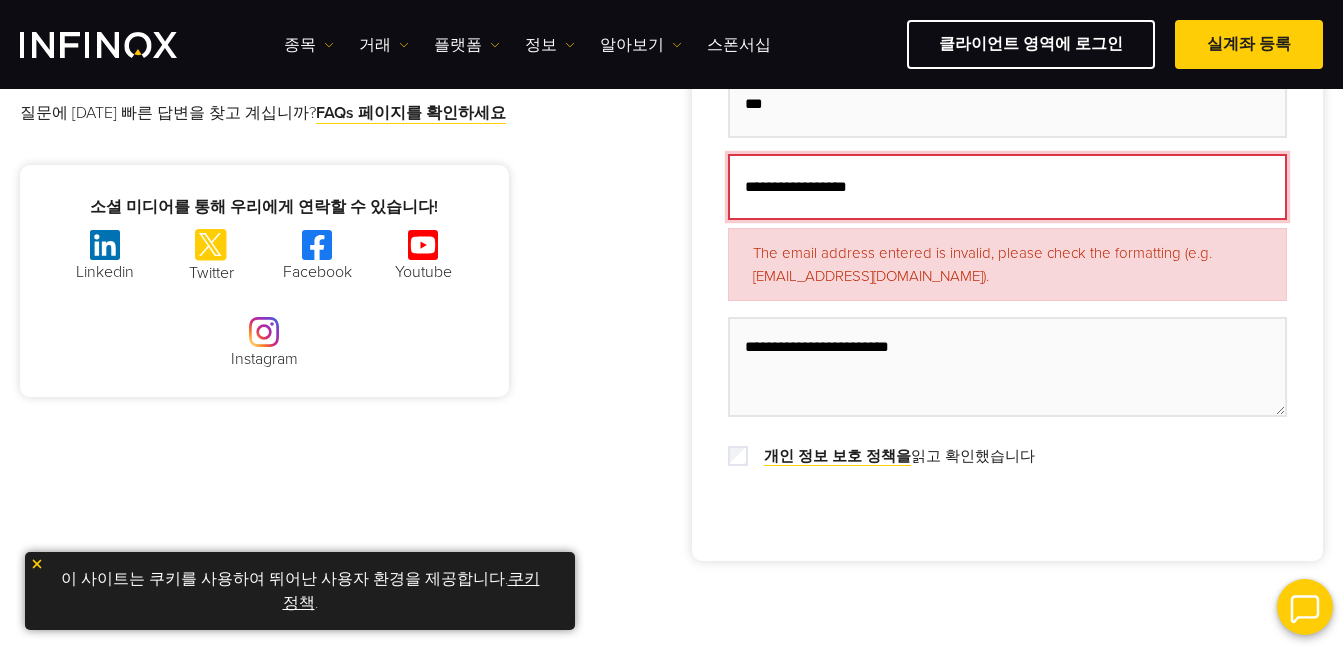 click on "**********" at bounding box center (1008, 187) 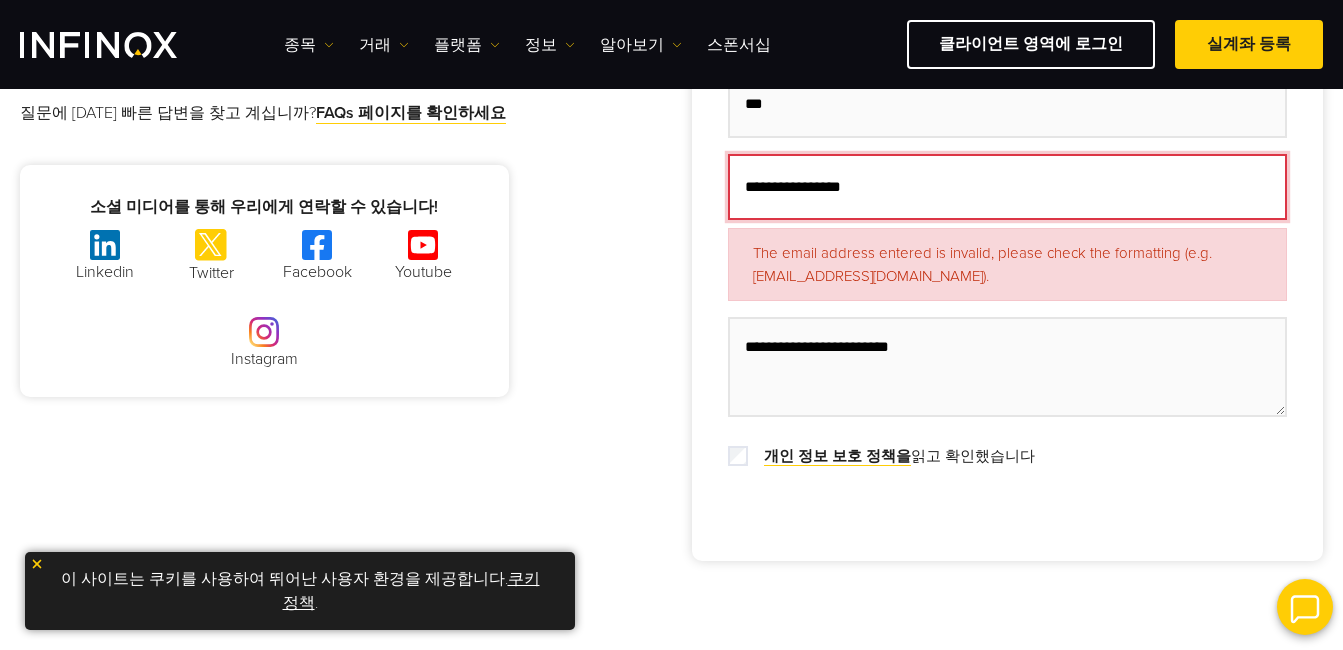 type on "**********" 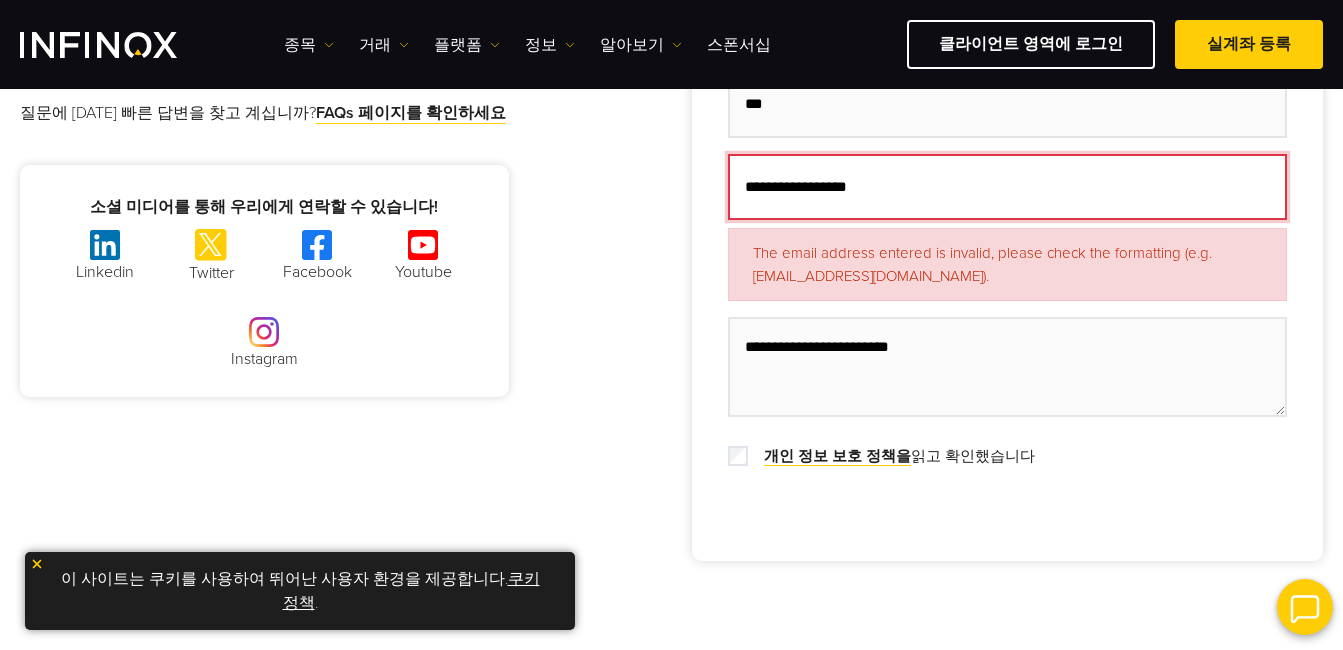 click on "**********" at bounding box center [1008, 187] 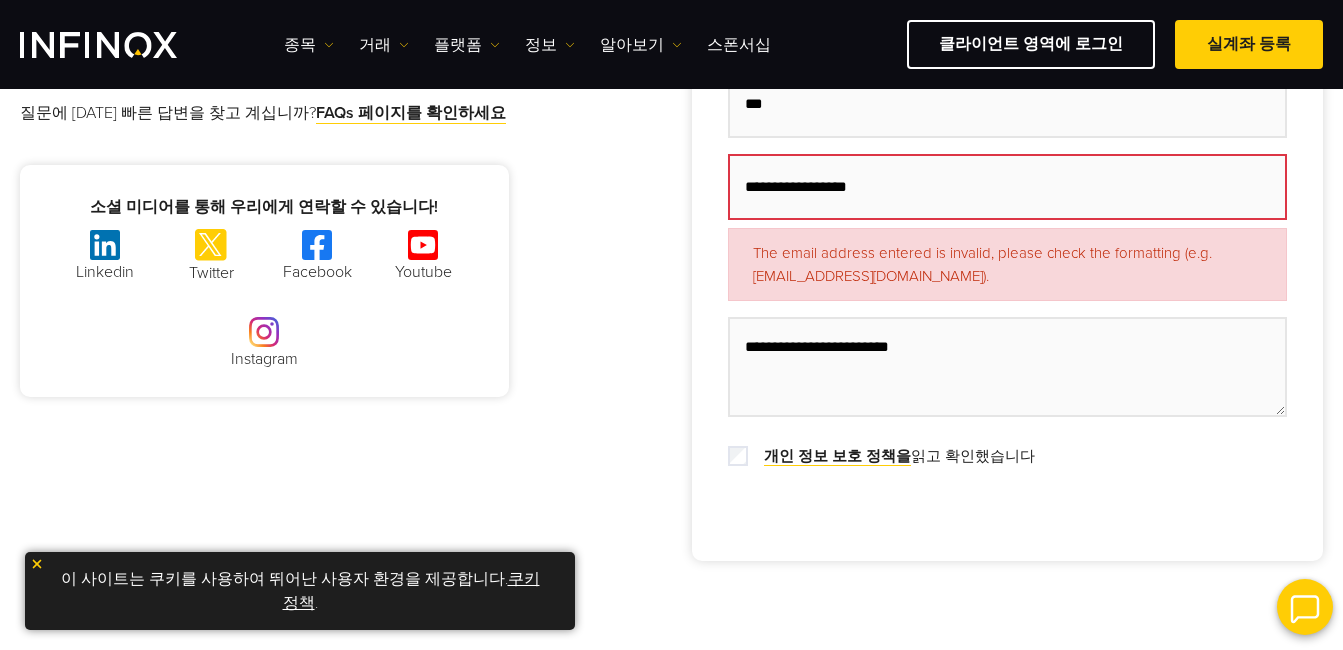 click on "The email address entered is invalid, please check the formatting (e.g. email@domain.com)." at bounding box center [1008, 264] 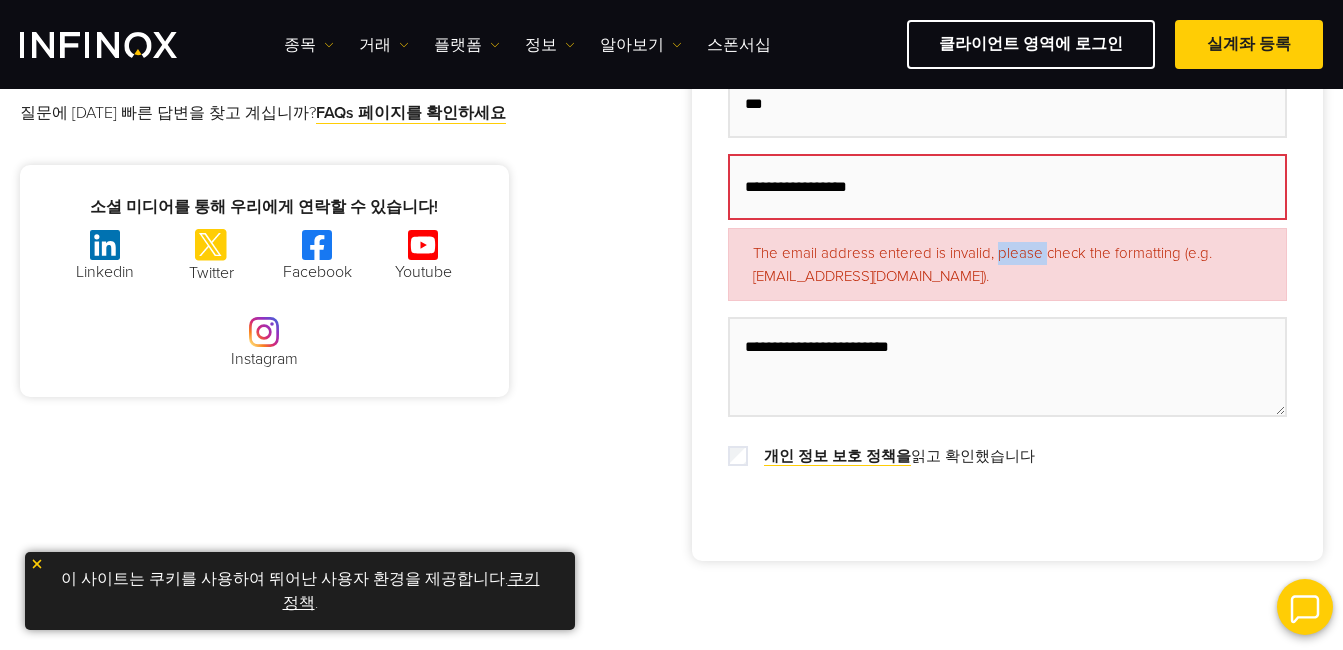 click on "The email address entered is invalid, please check the formatting (e.g. email@domain.com)." at bounding box center (1008, 264) 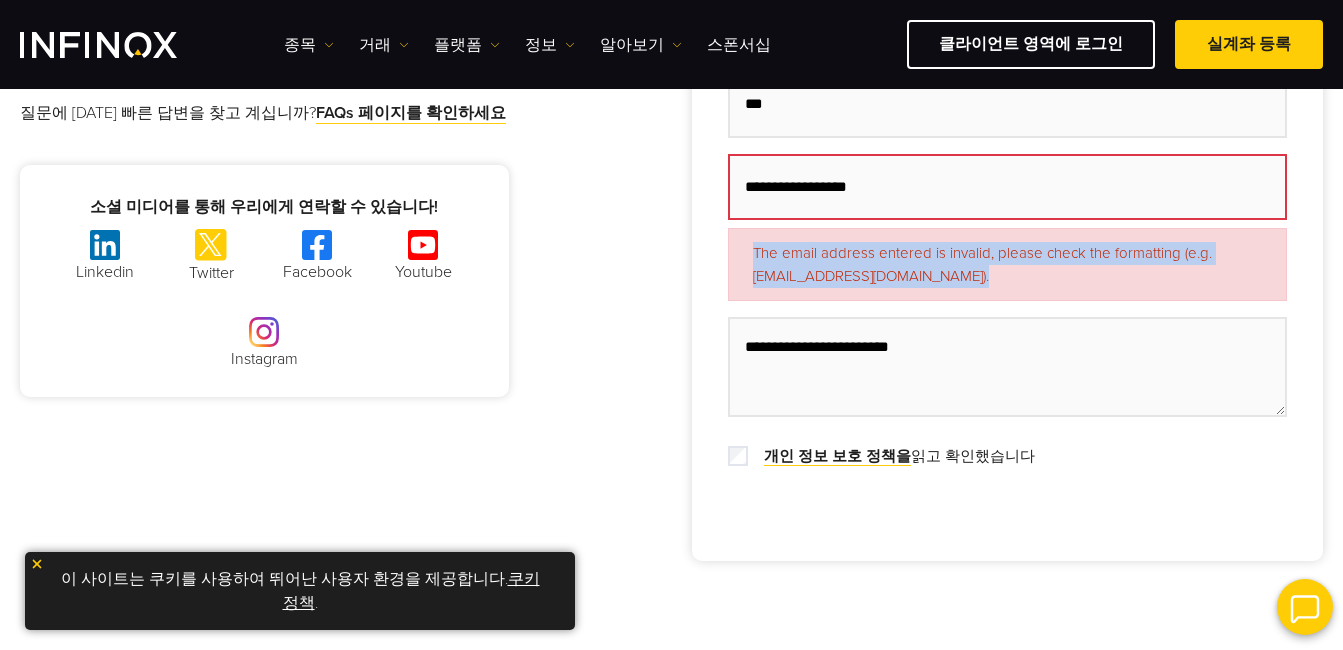 click on "The email address entered is invalid, please check the formatting (e.g. email@domain.com)." at bounding box center [1008, 264] 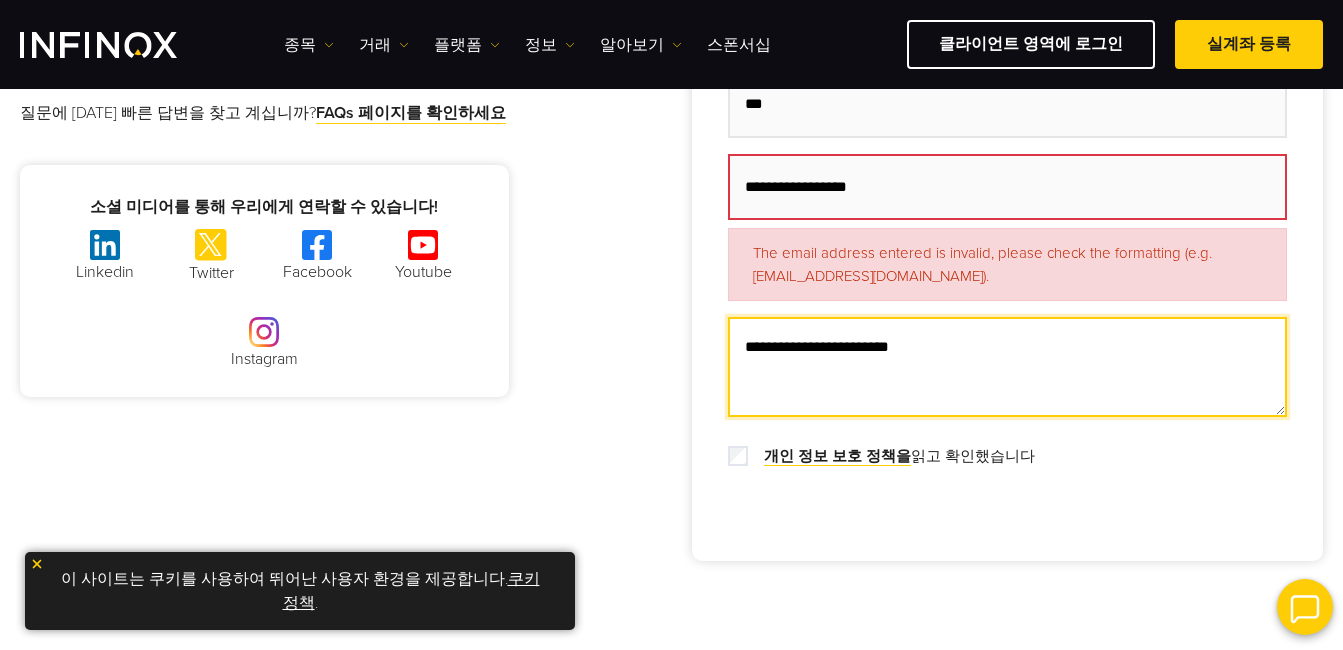click on "**********" at bounding box center [1008, 367] 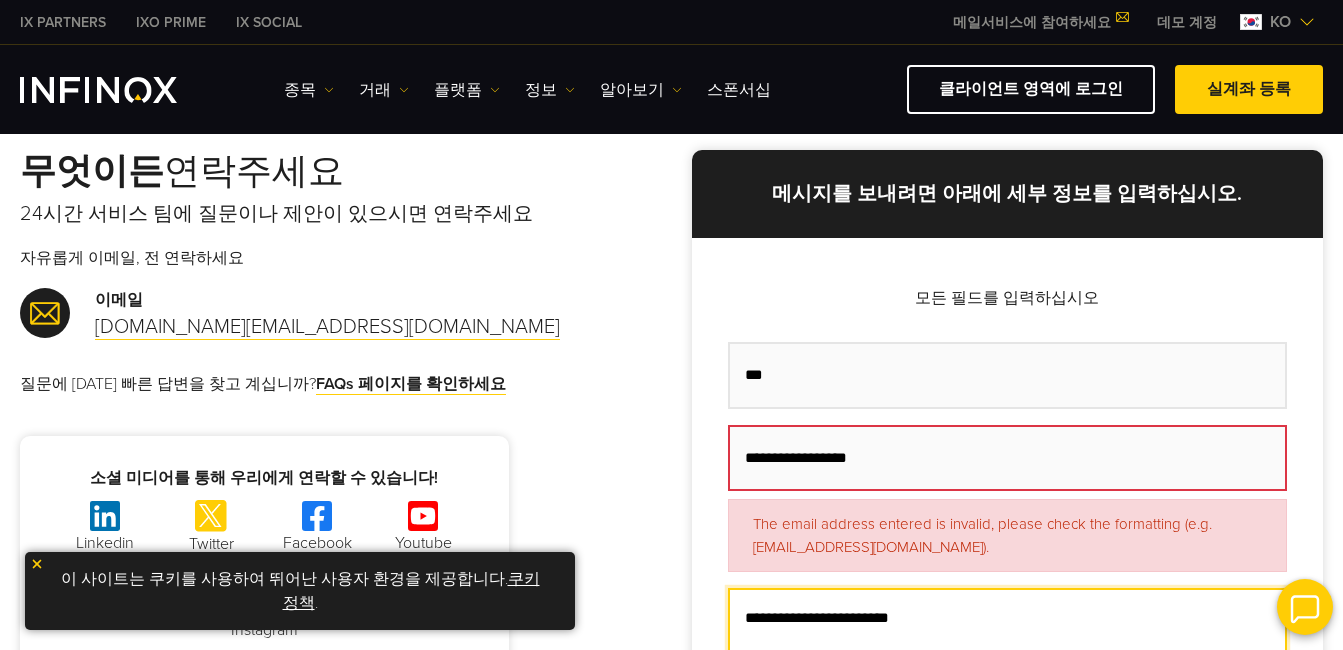 scroll, scrollTop: 0, scrollLeft: 0, axis: both 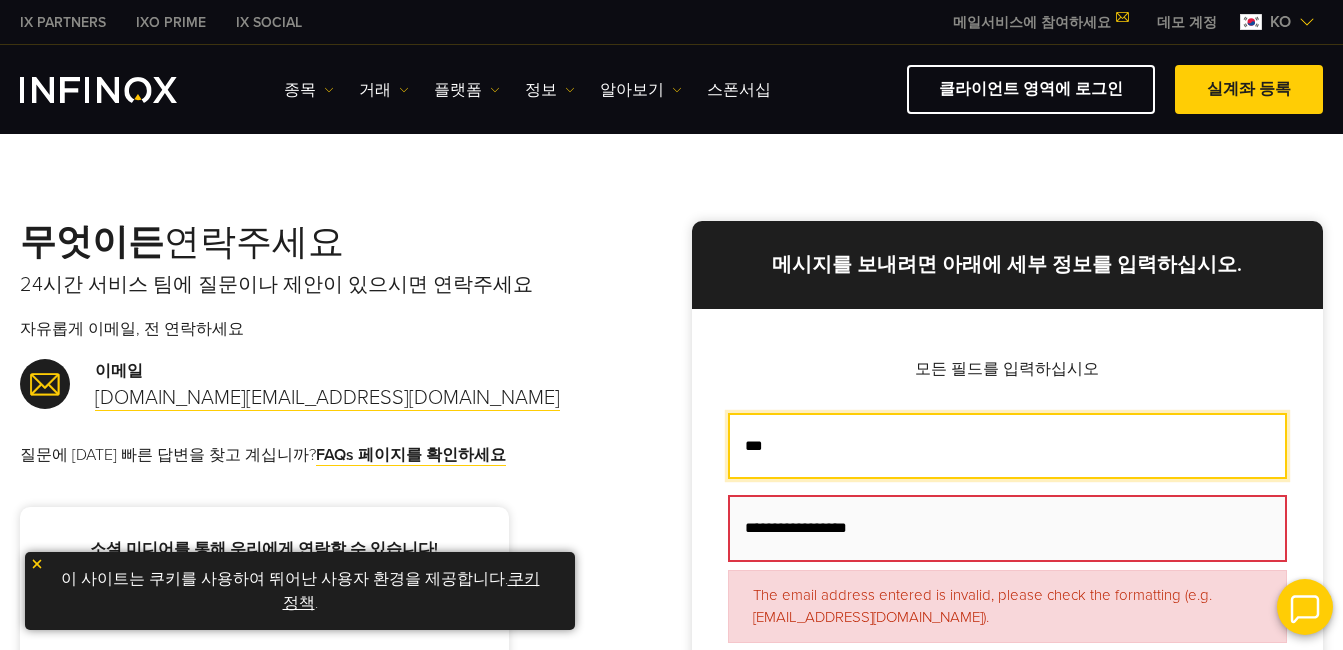 click on "***" at bounding box center (1008, 446) 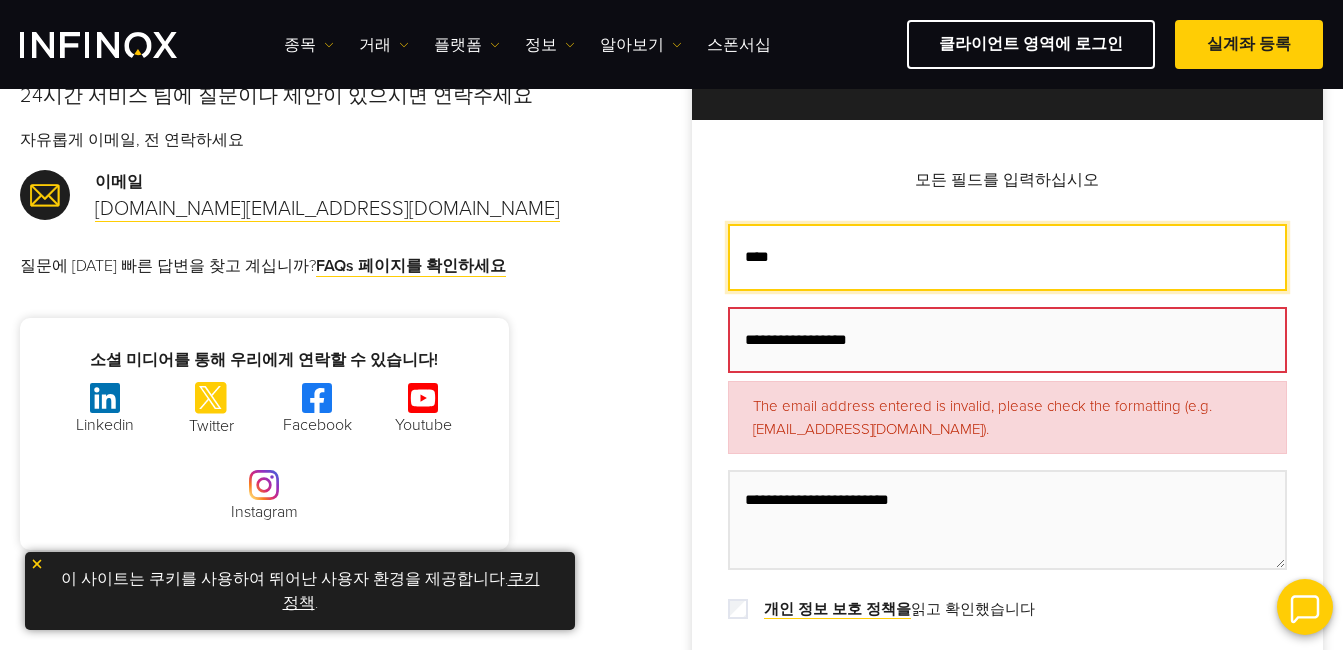 scroll, scrollTop: 100, scrollLeft: 0, axis: vertical 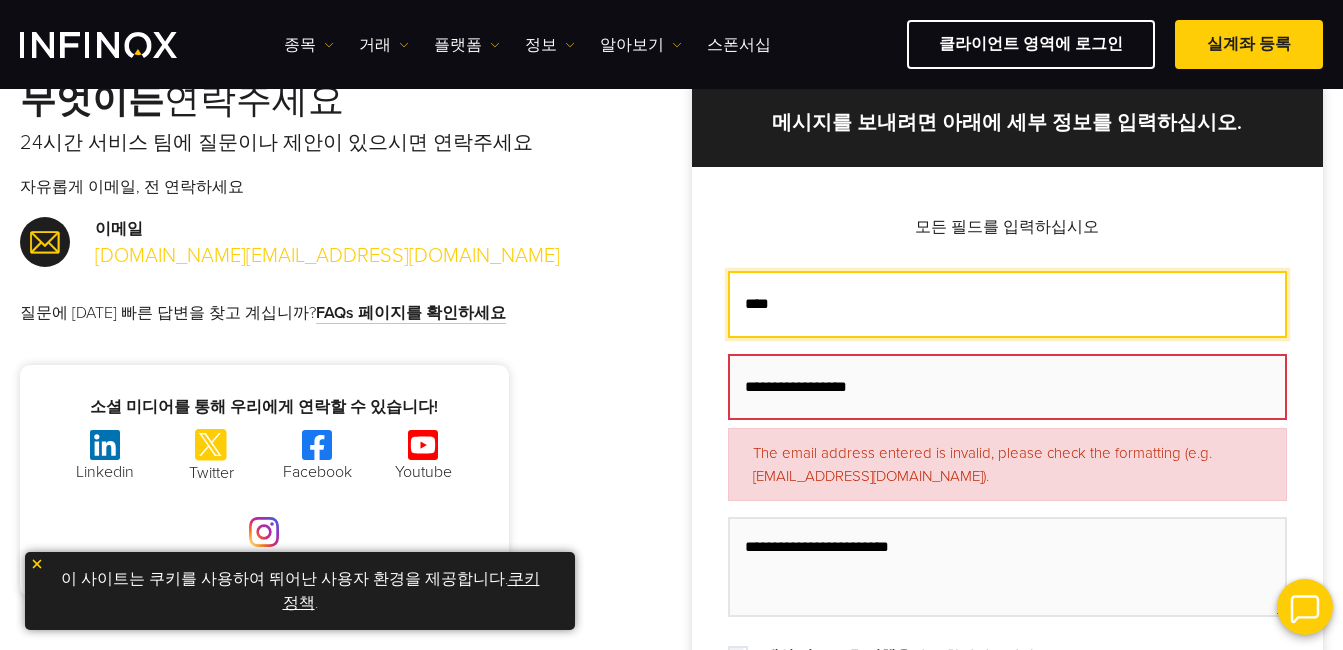 type on "****" 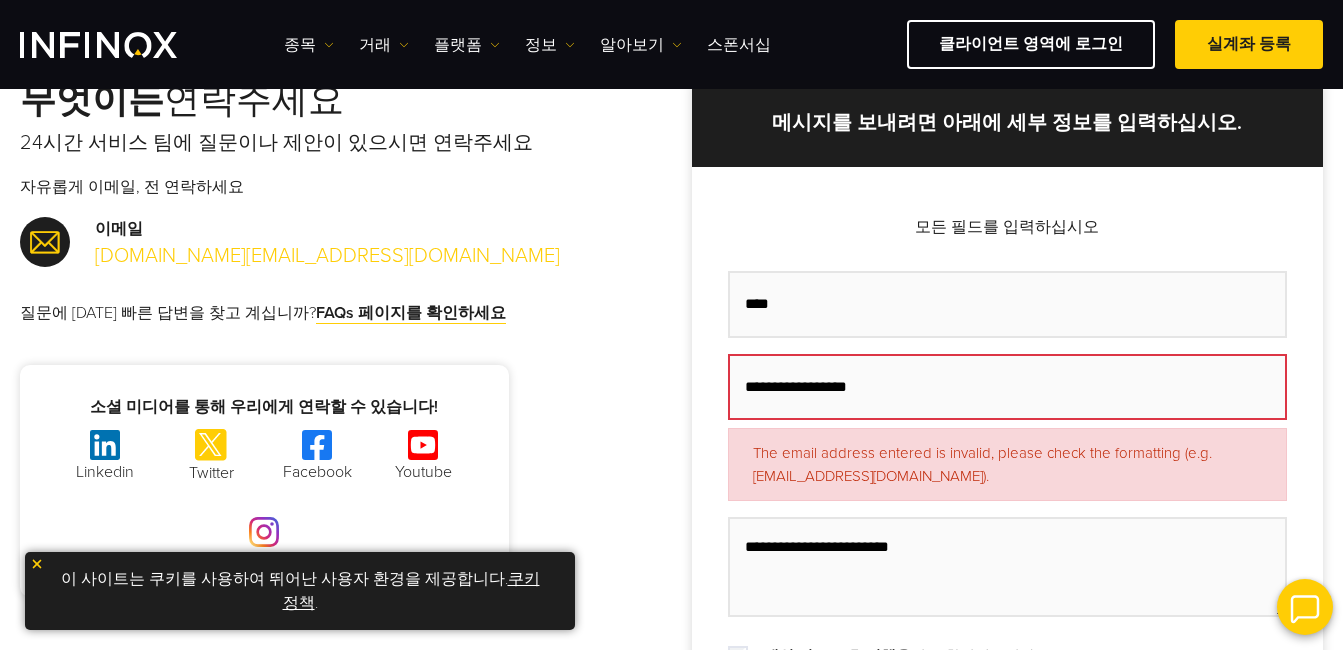 click on "[DOMAIN_NAME][EMAIL_ADDRESS][DOMAIN_NAME]" at bounding box center [327, 256] 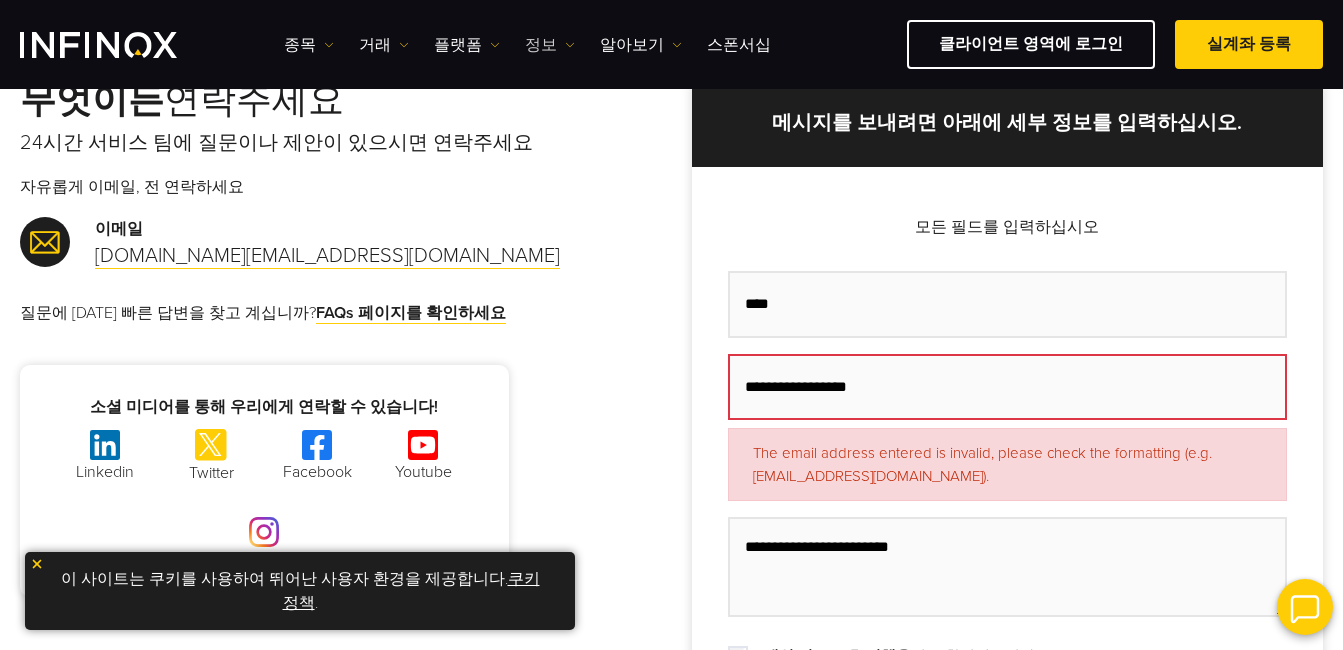 click on "정보" at bounding box center [550, 45] 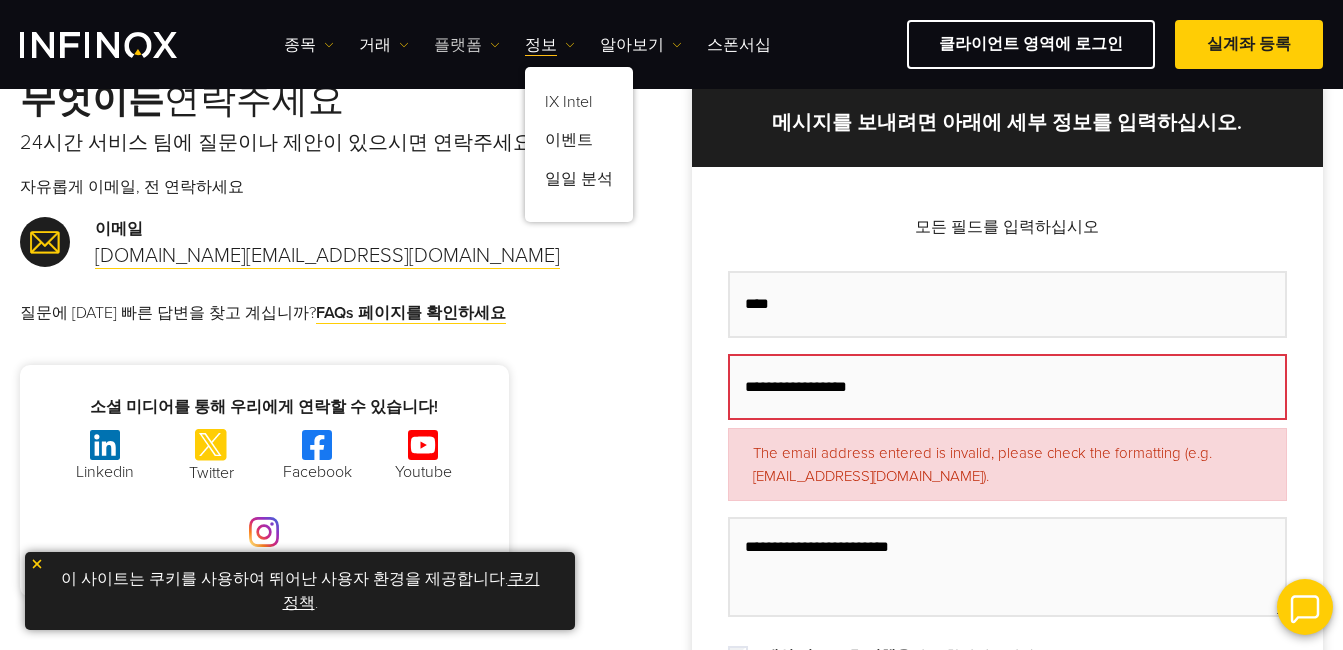 click on "플랫폼" at bounding box center [467, 45] 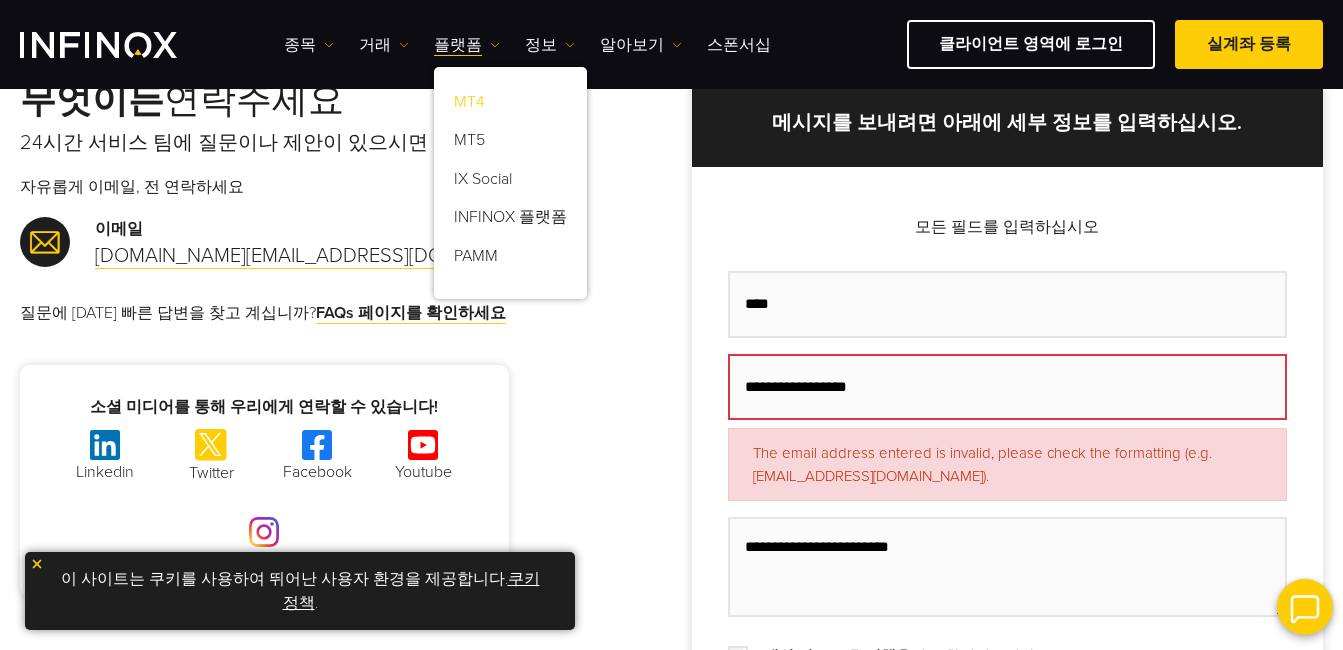 click on "MT4" at bounding box center (510, 106) 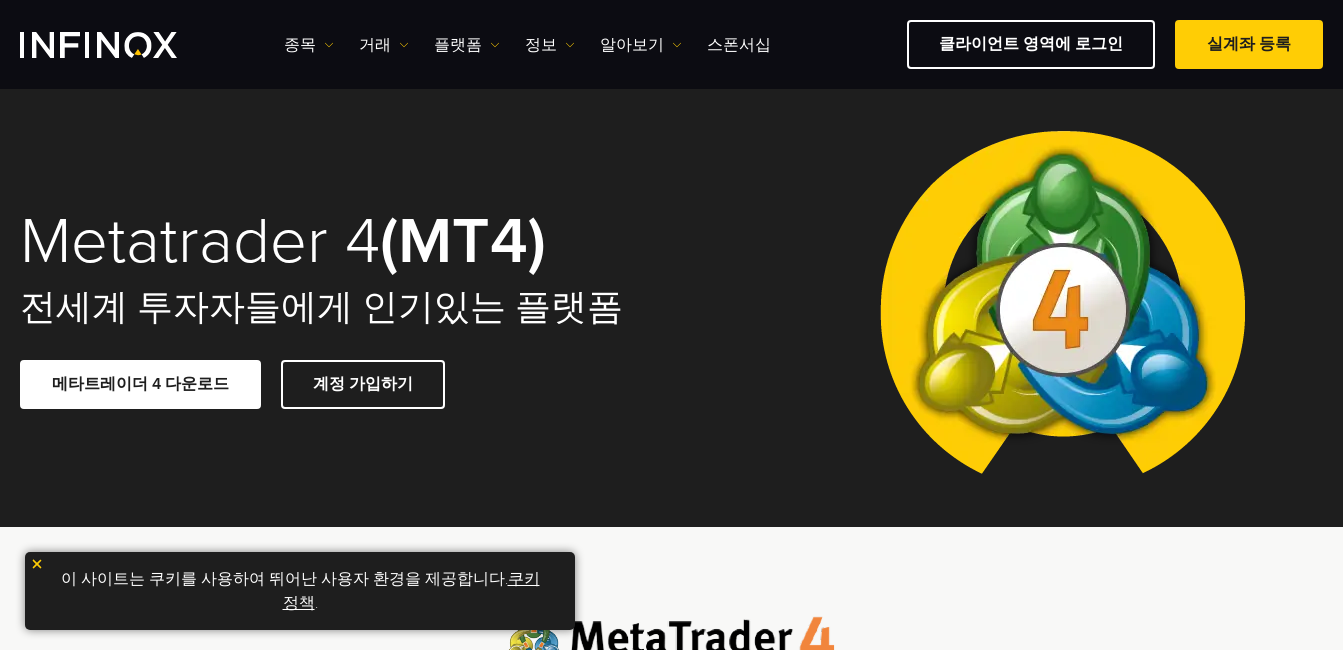 scroll, scrollTop: 700, scrollLeft: 0, axis: vertical 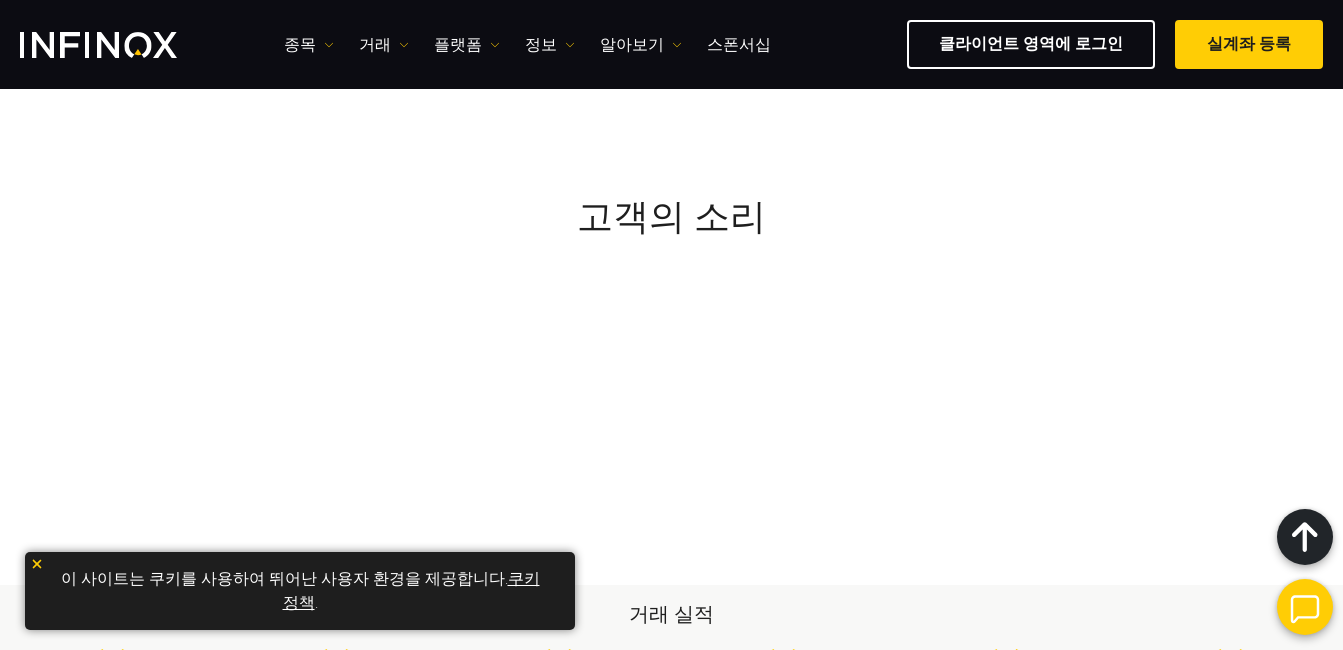click on "연락하기" at bounding box center [765, -1832] 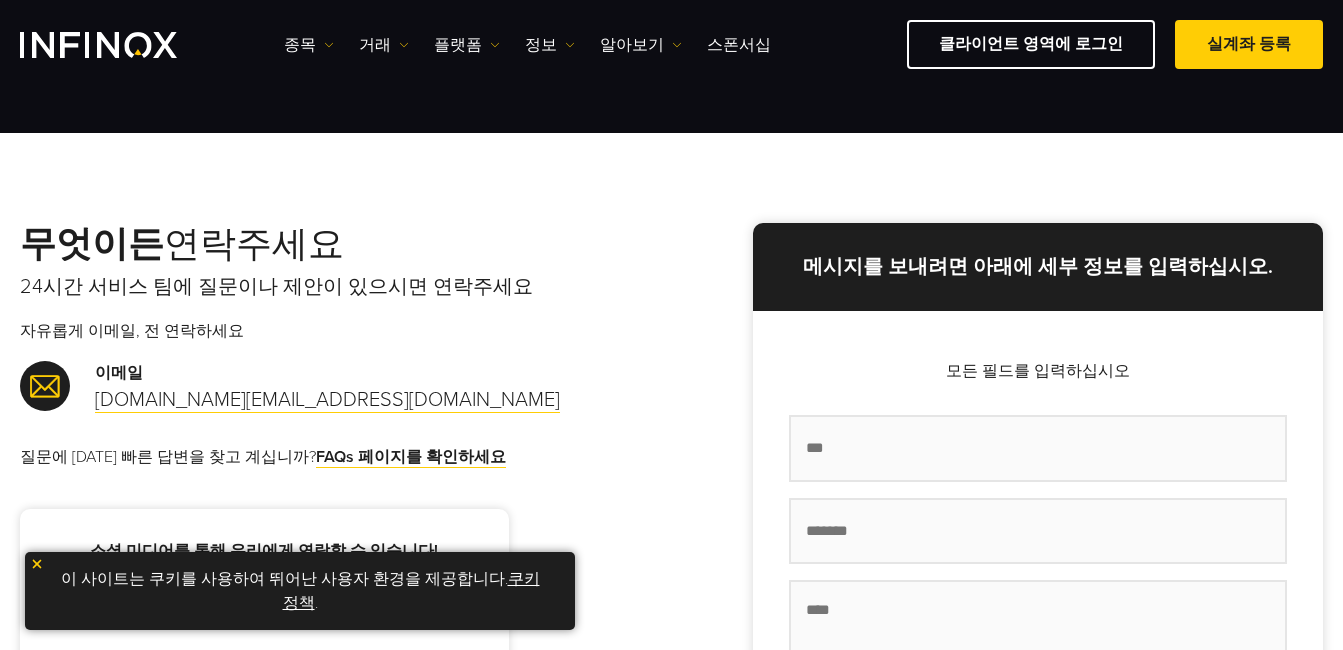 scroll, scrollTop: 200, scrollLeft: 0, axis: vertical 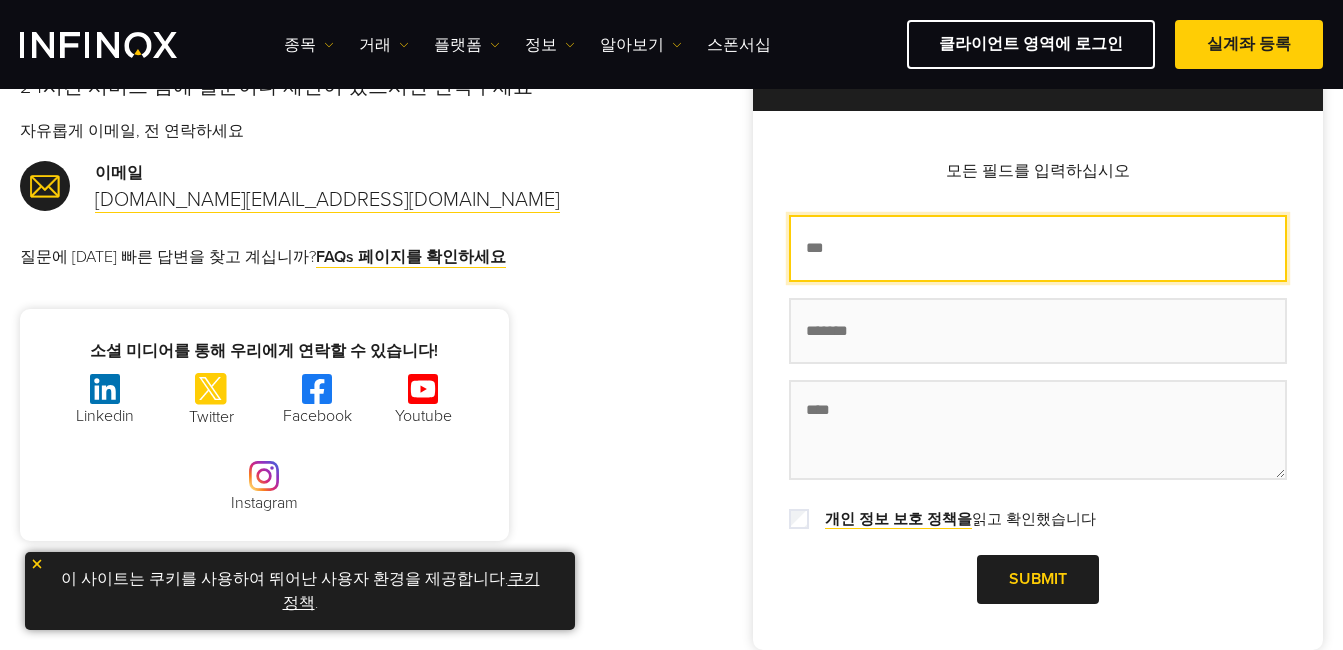 click on "이름 *" at bounding box center (1038, 248) 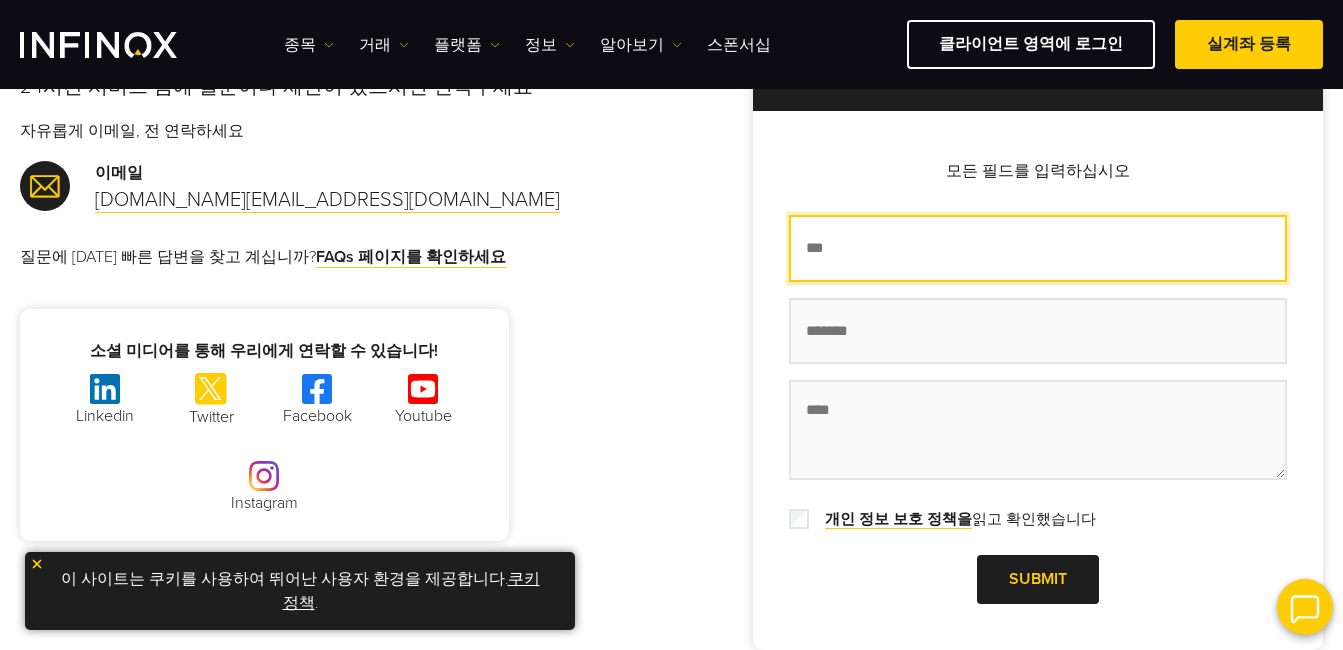 scroll, scrollTop: 0, scrollLeft: 0, axis: both 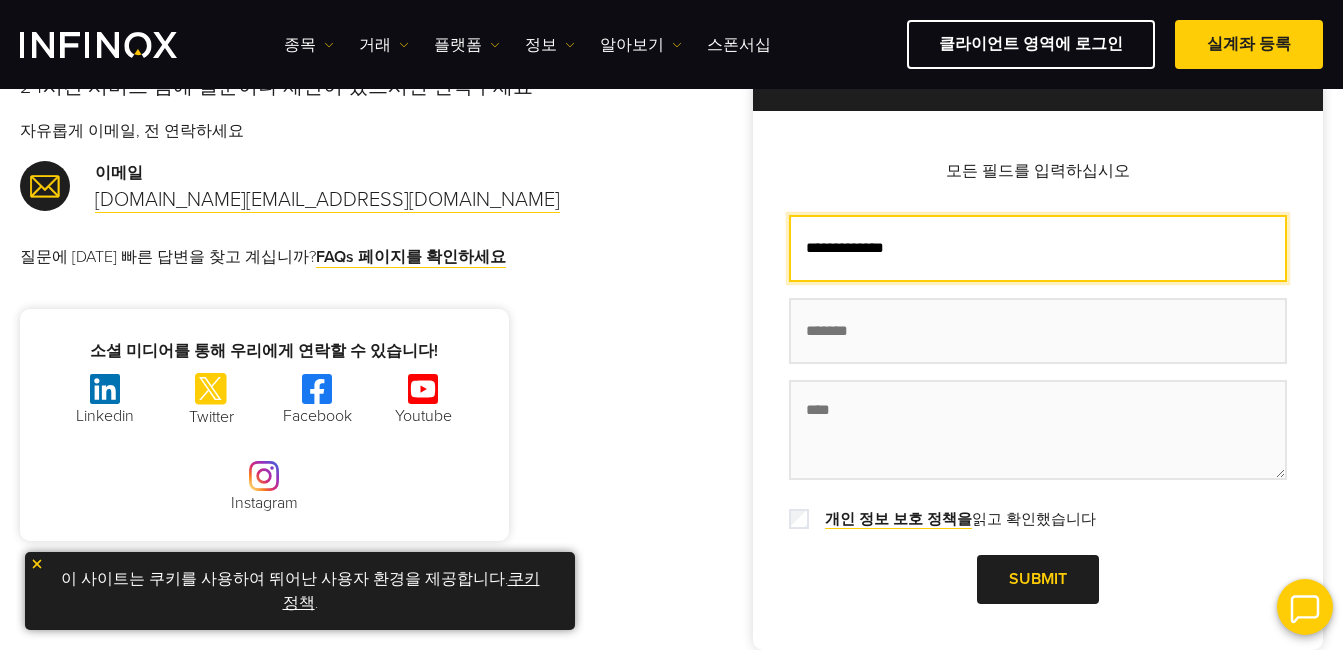 type on "**********" 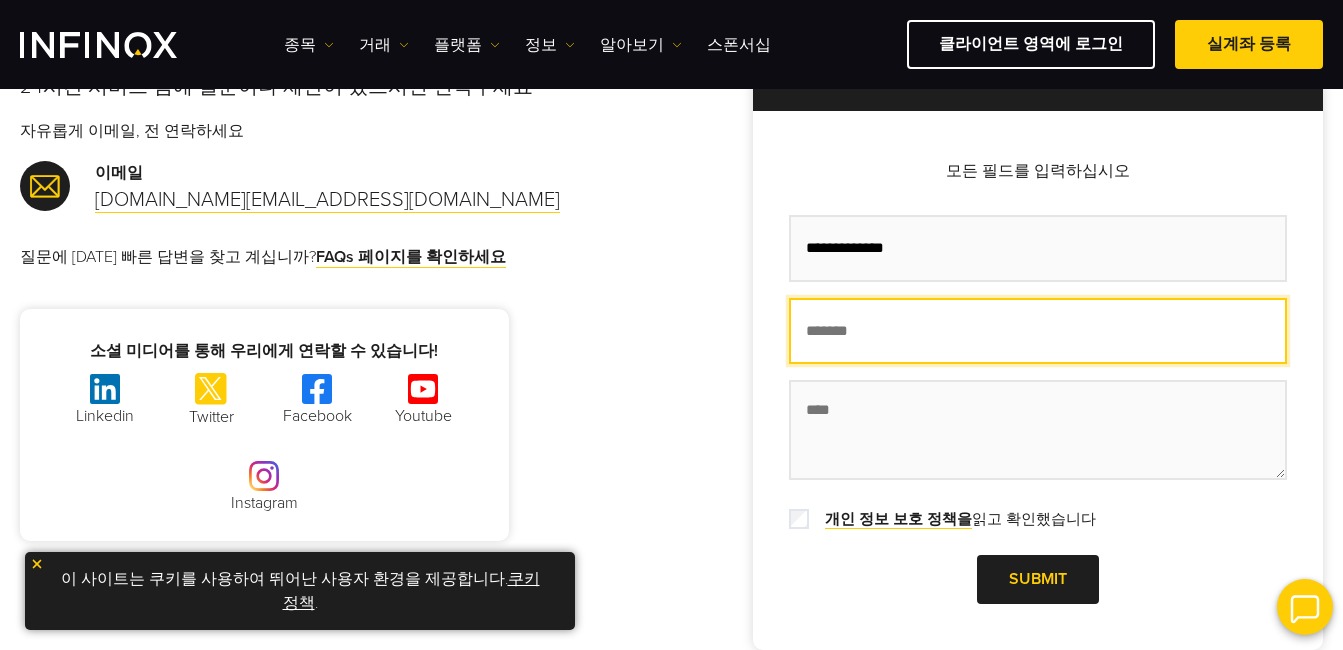 click on "이메일 주소 *" at bounding box center (1038, 331) 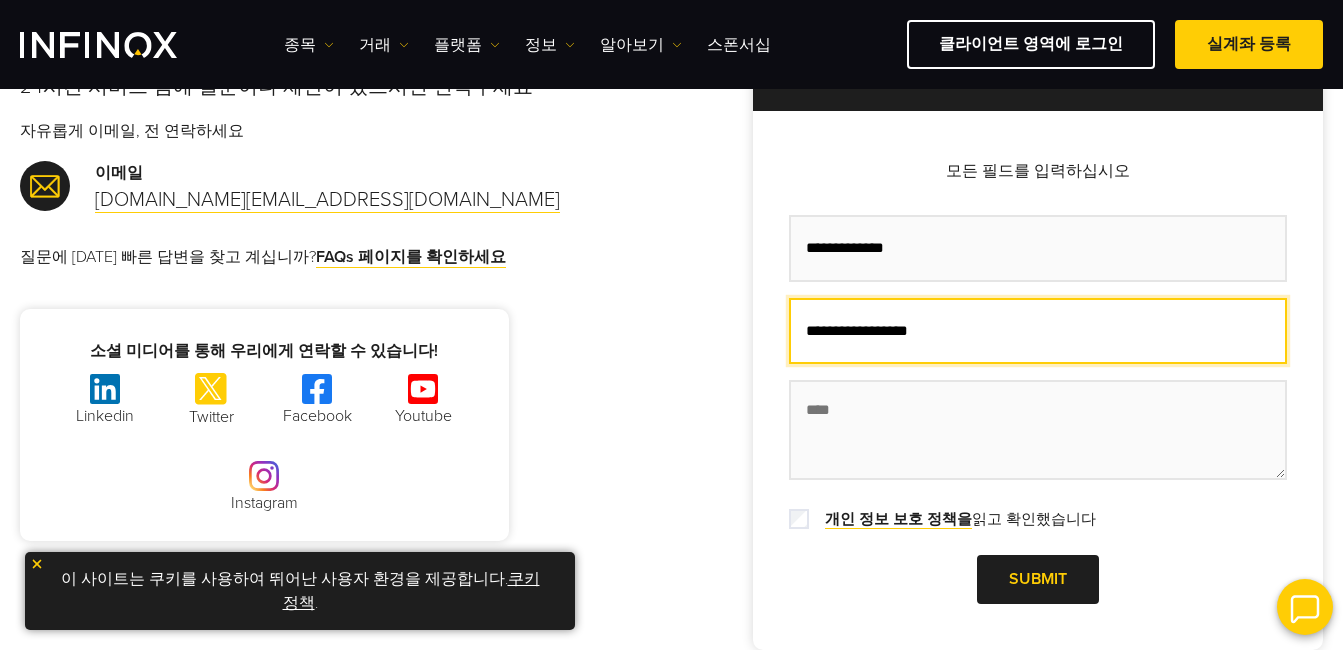 type on "**********" 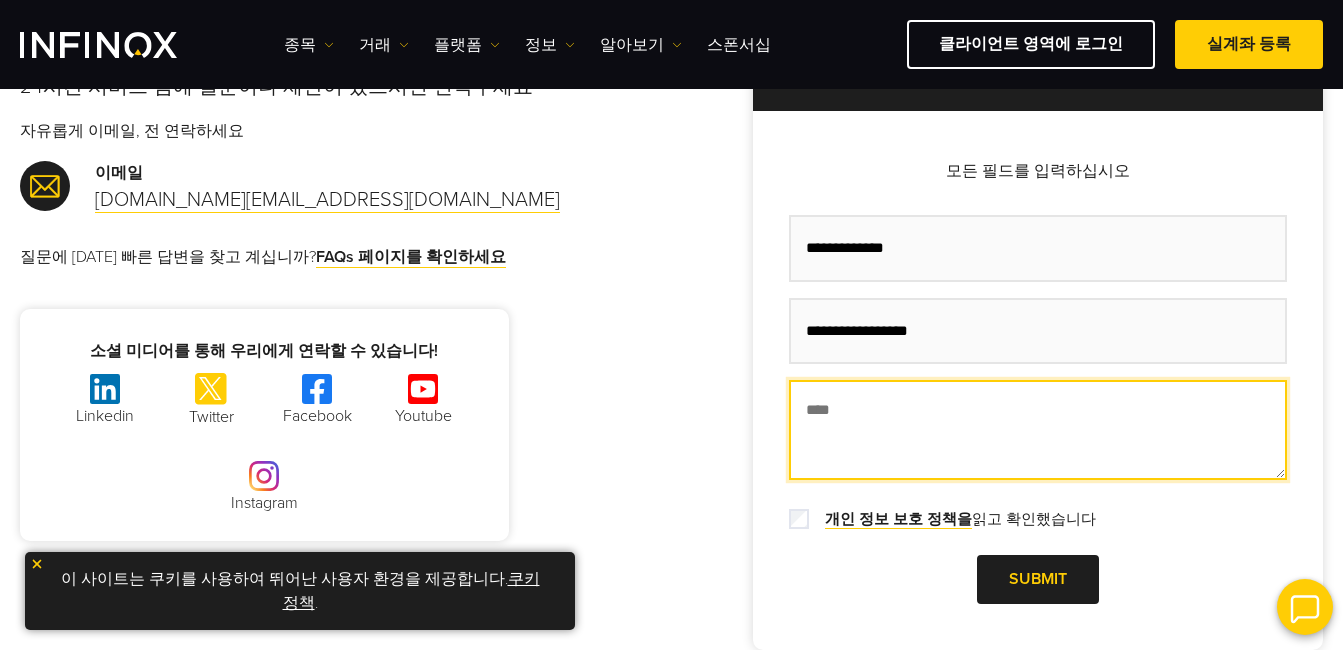 click on "메시지 *" at bounding box center [1038, 430] 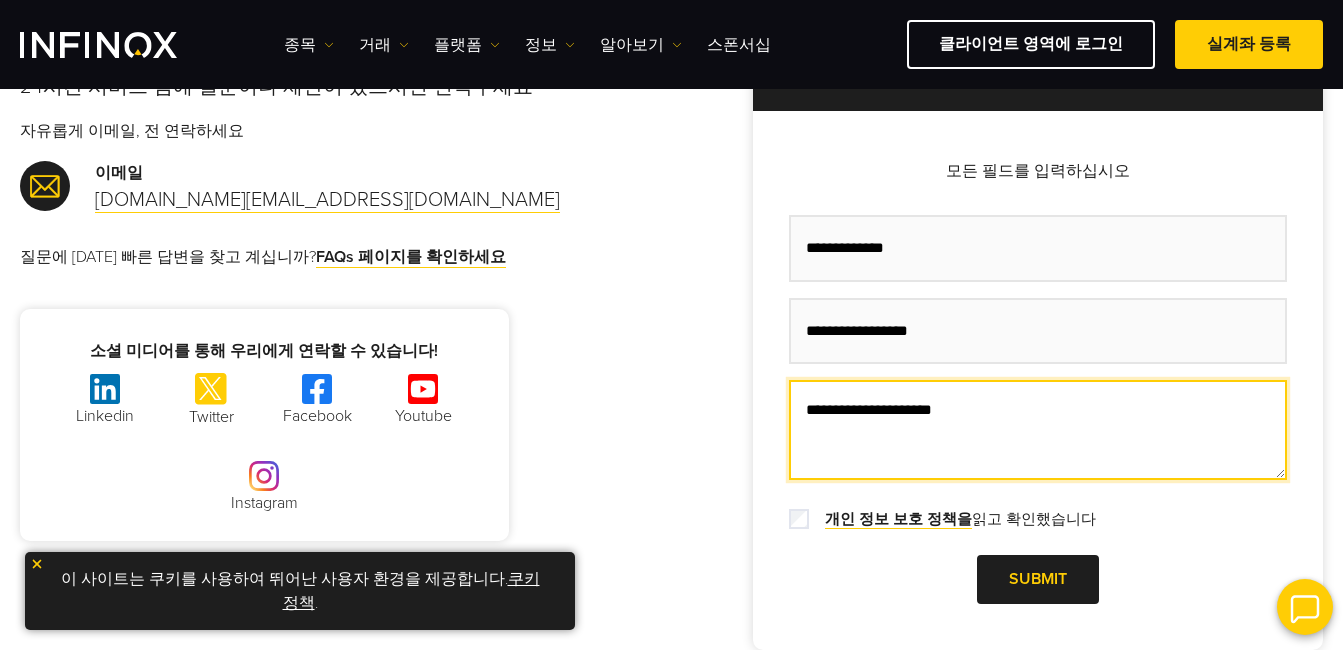 type on "**********" 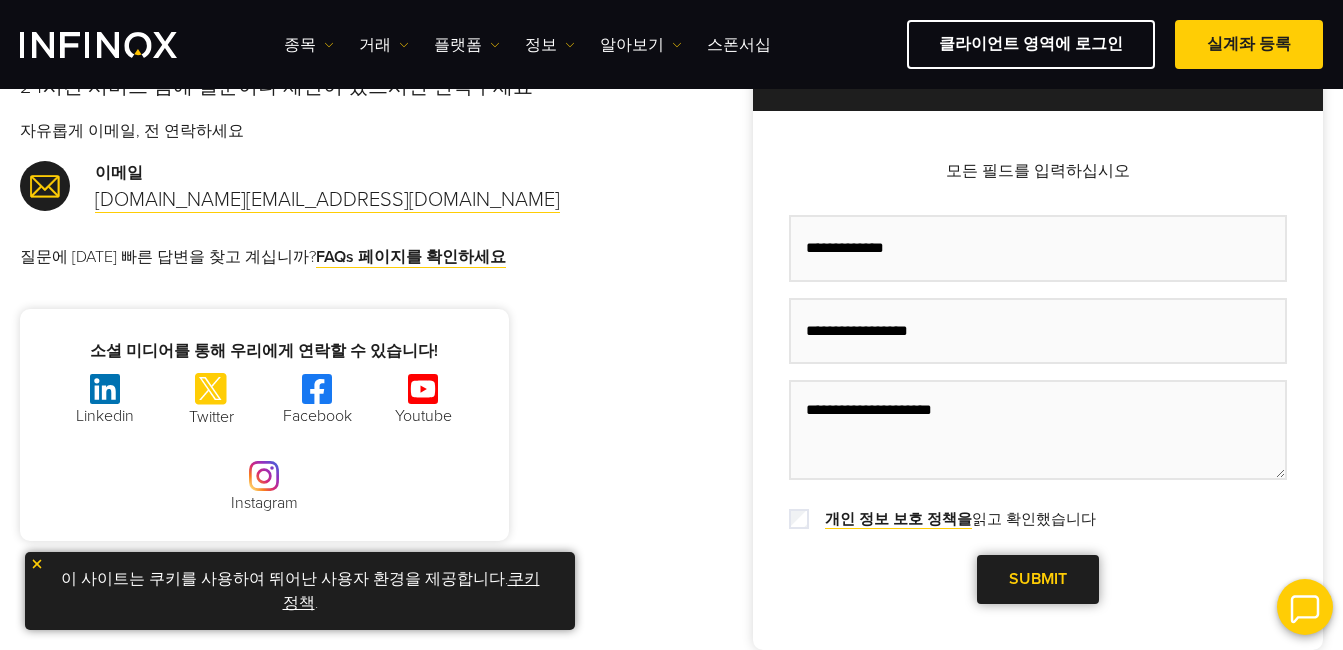 click at bounding box center [1038, 579] 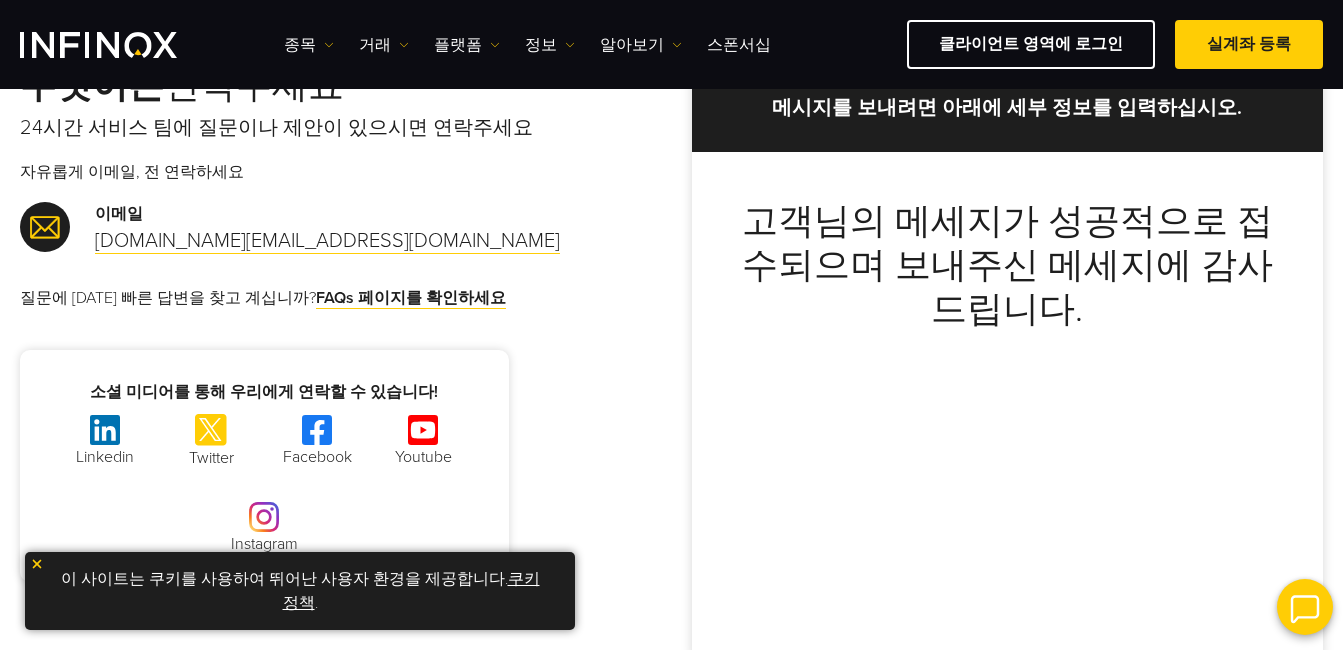 scroll, scrollTop: 0, scrollLeft: 0, axis: both 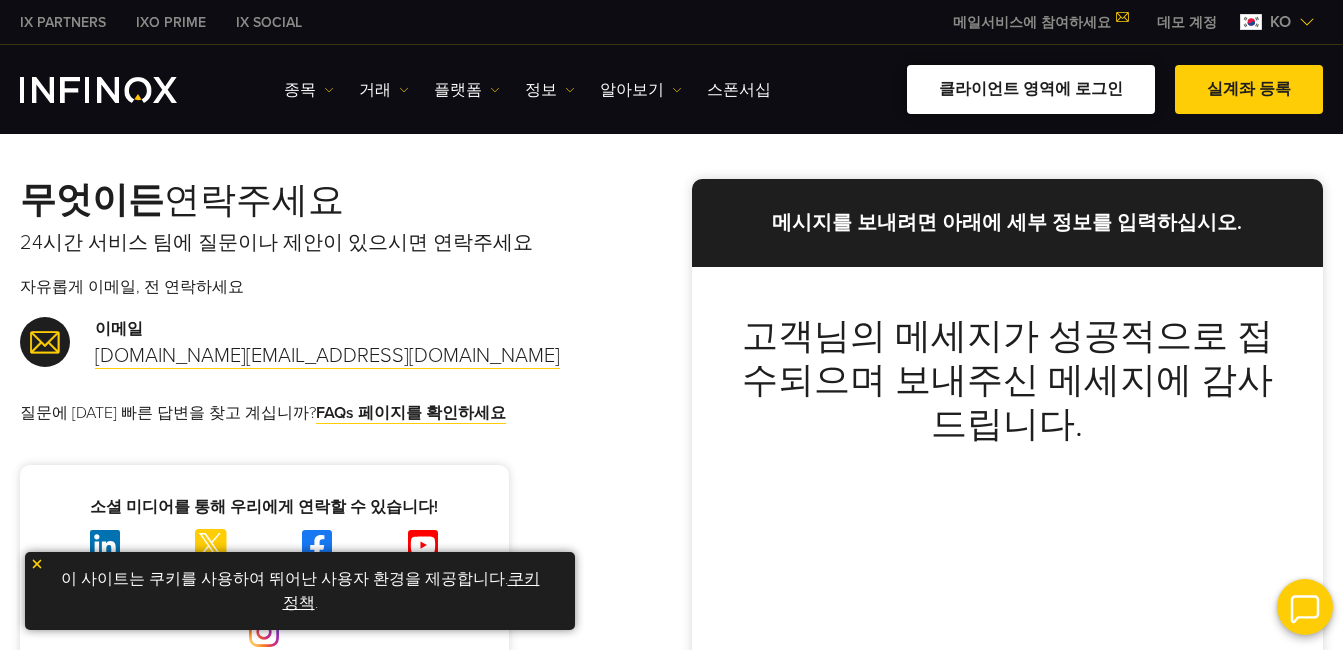 click on "클라이언트 영역에 로그인" at bounding box center (1031, 89) 